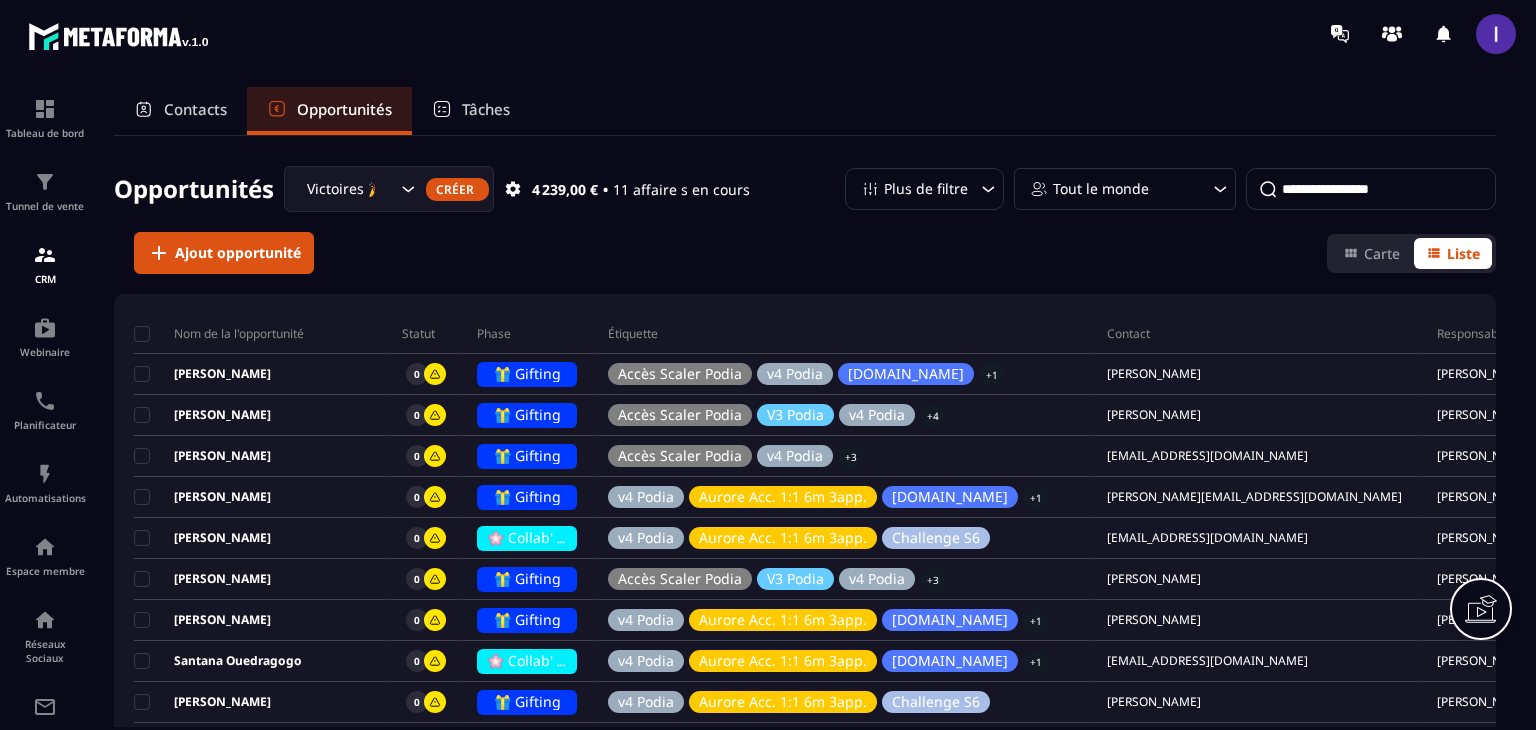 scroll, scrollTop: 0, scrollLeft: 0, axis: both 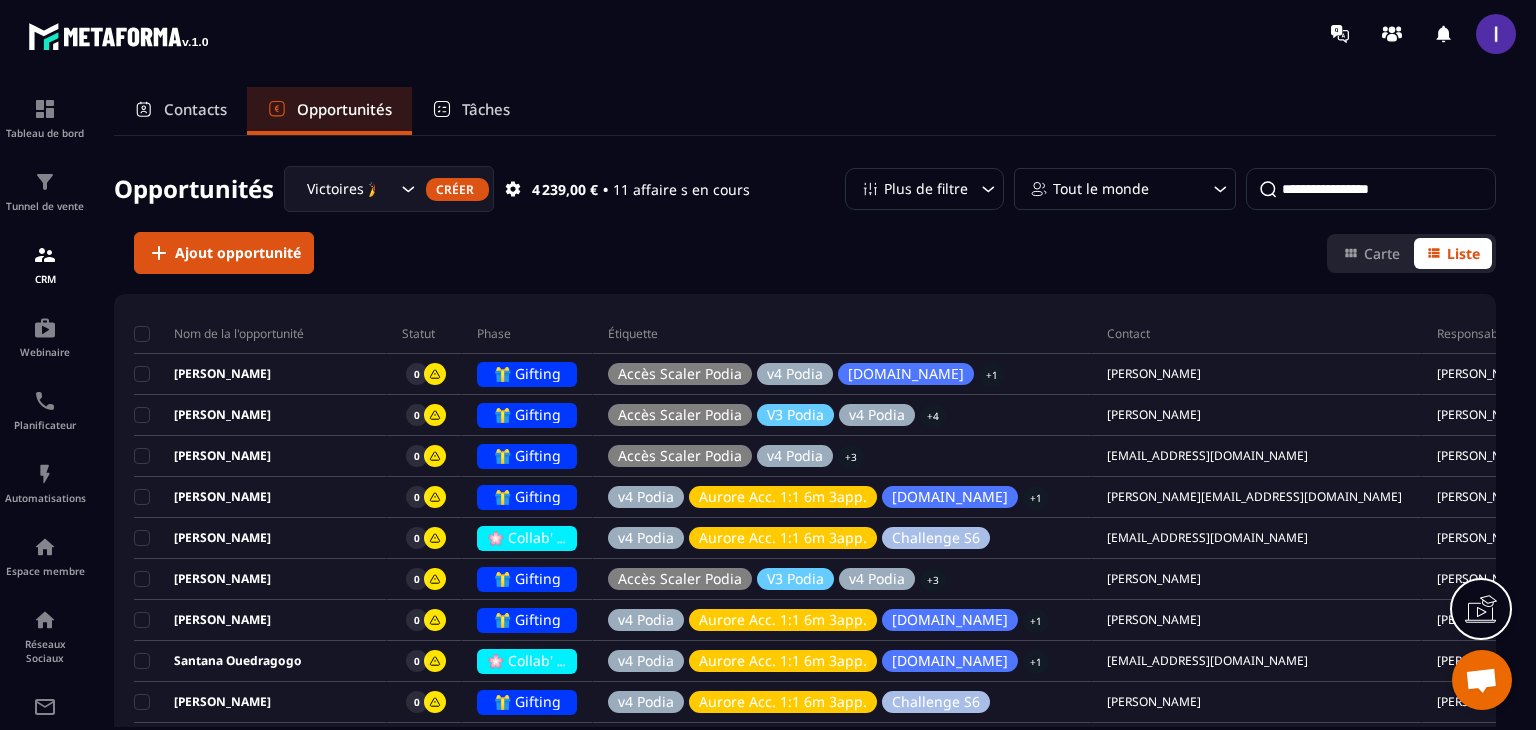 click 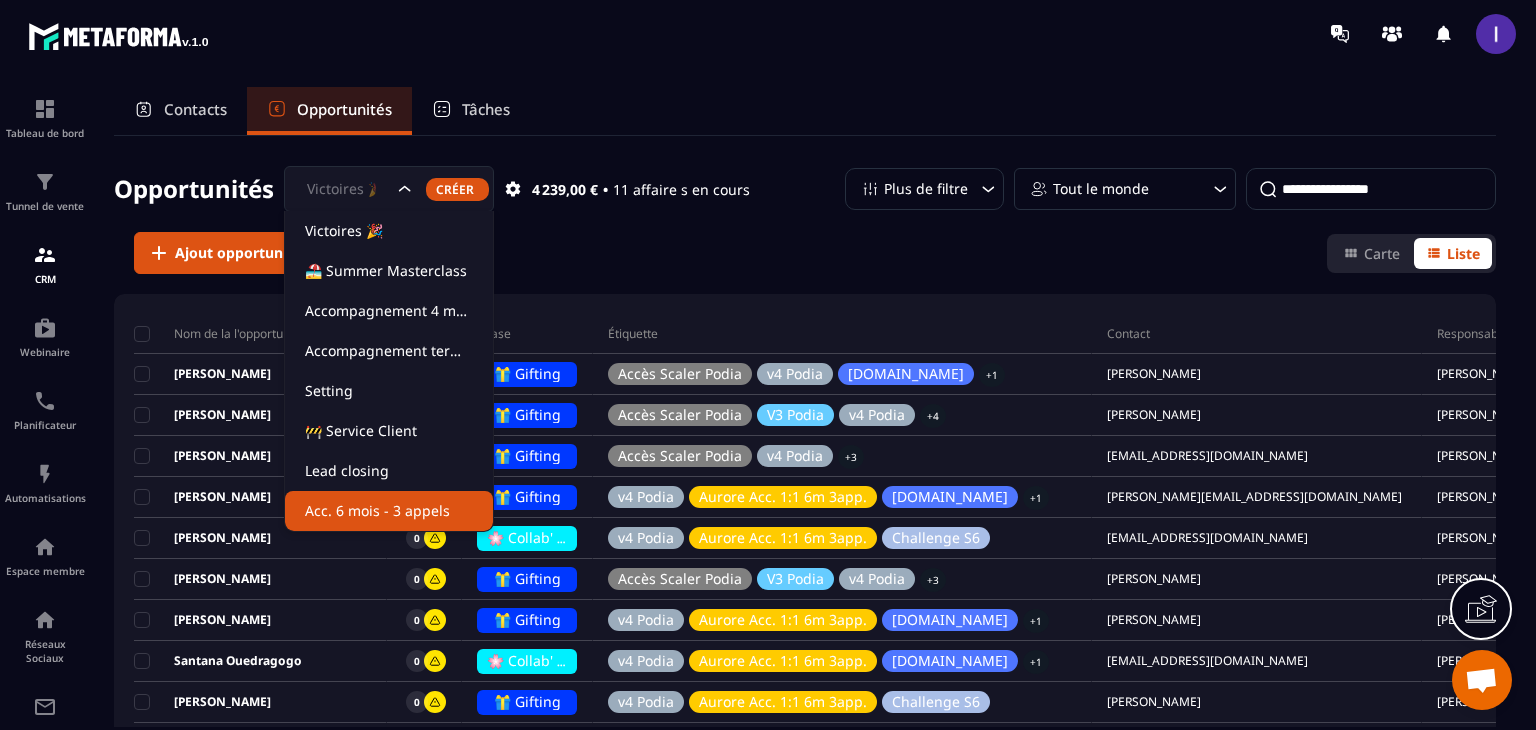 click on "Acc. 6 mois - 3 appels" 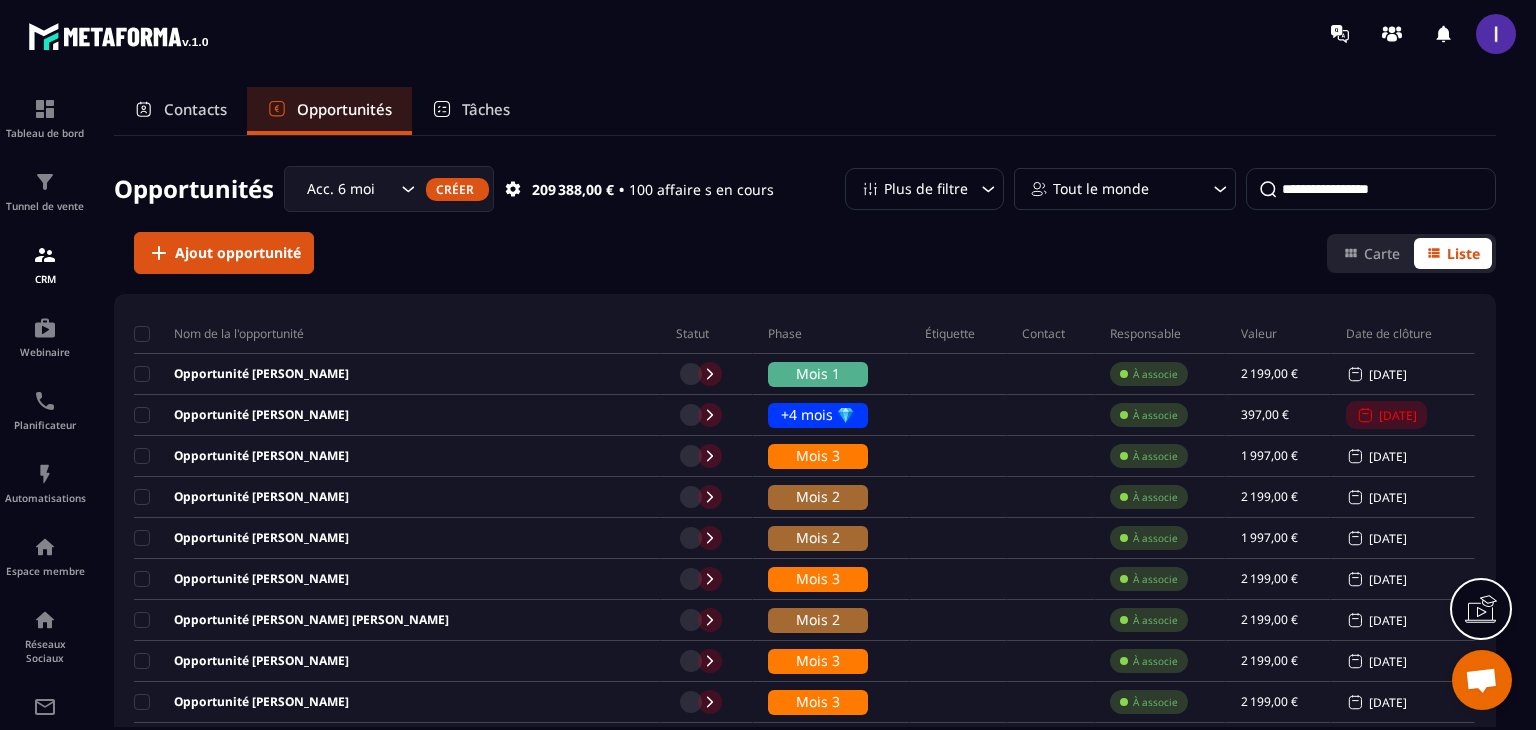 click at bounding box center [1371, 189] 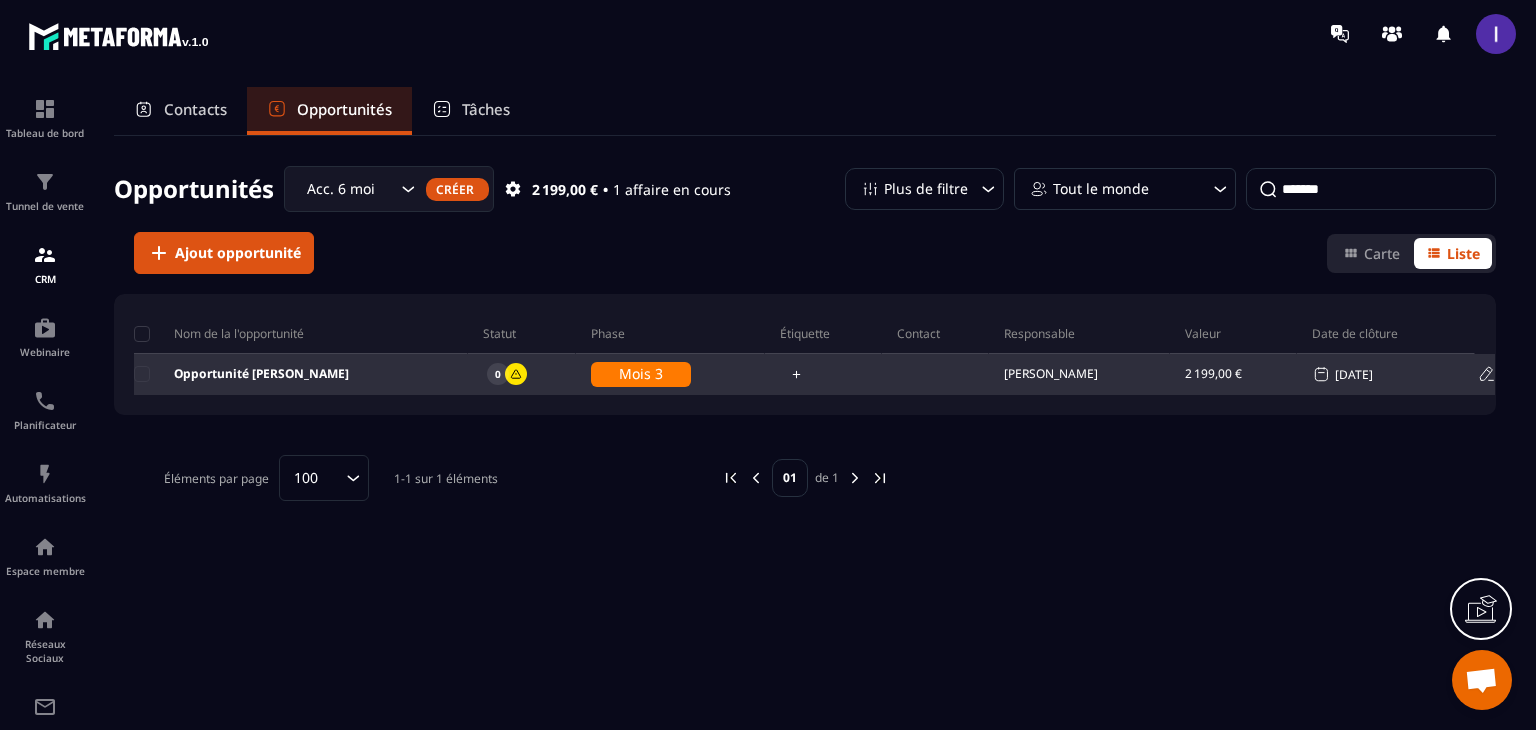 type on "*******" 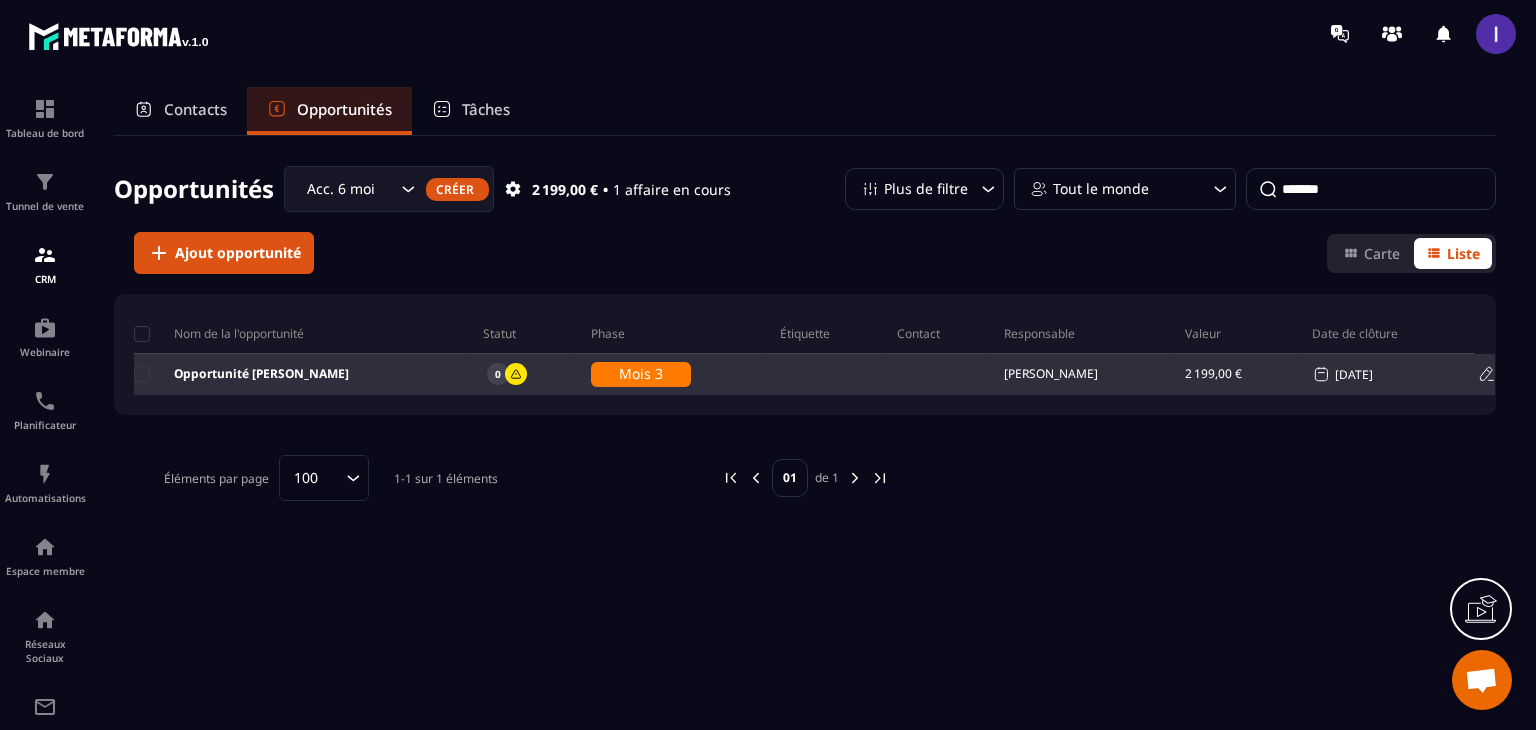 click on "0" at bounding box center [522, 375] 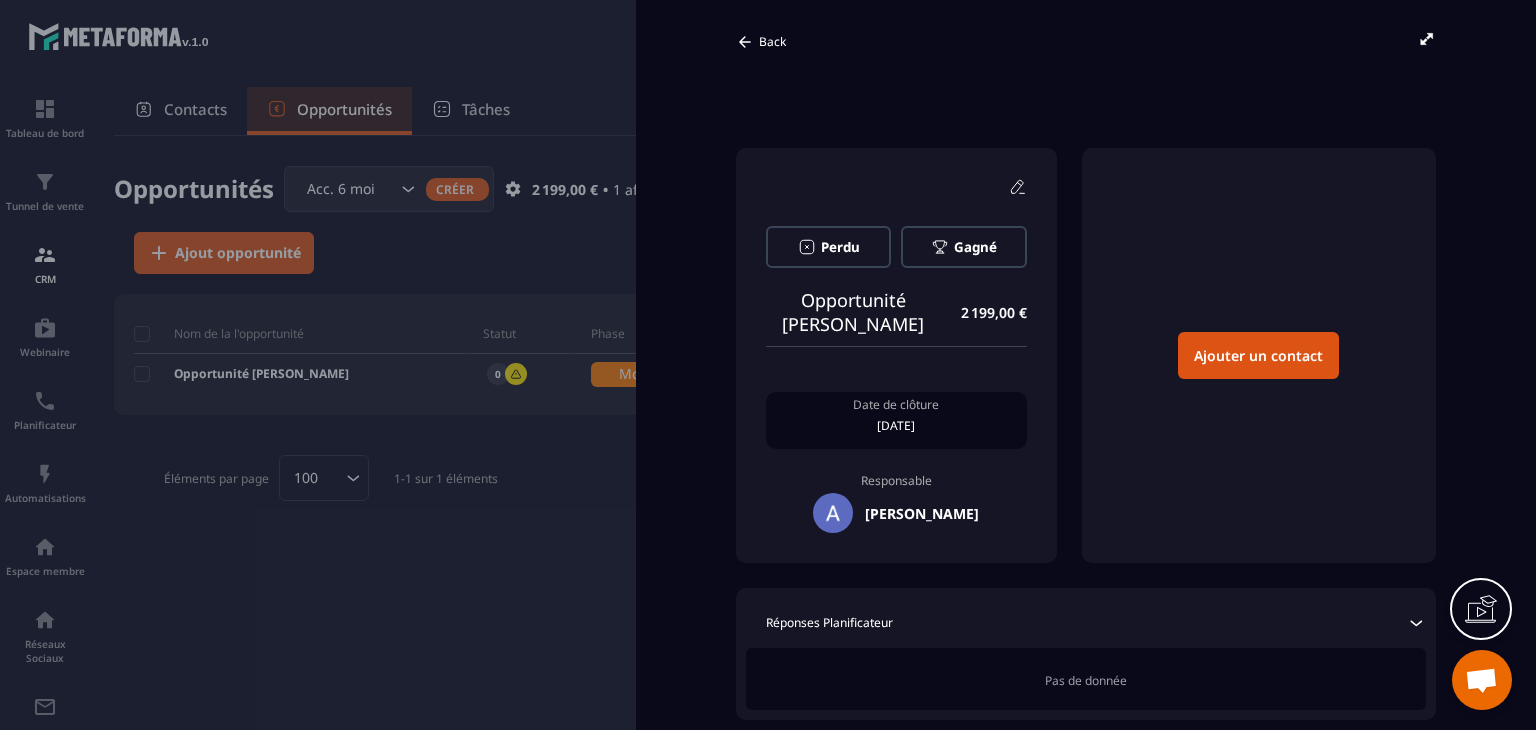 scroll, scrollTop: 0, scrollLeft: 0, axis: both 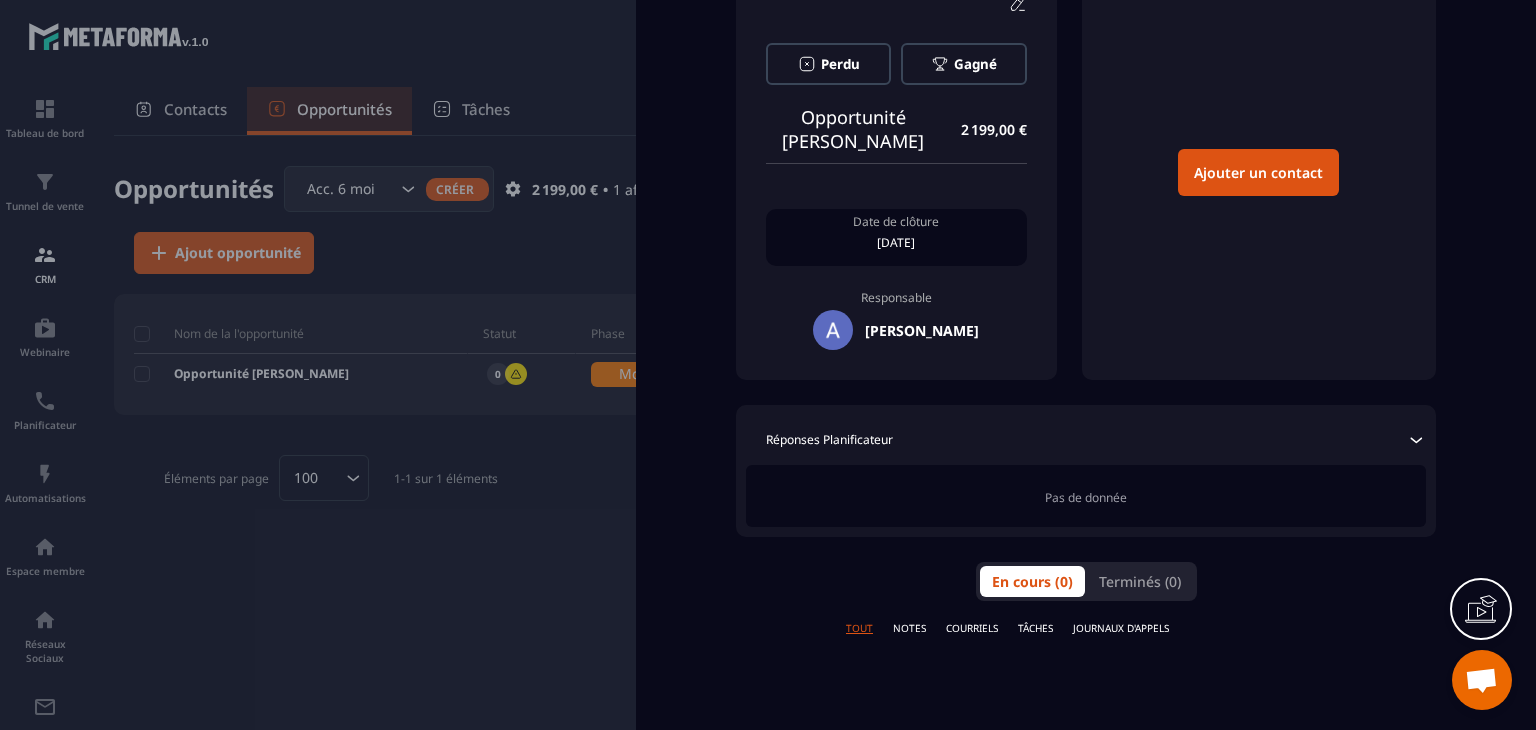 click at bounding box center (768, 365) 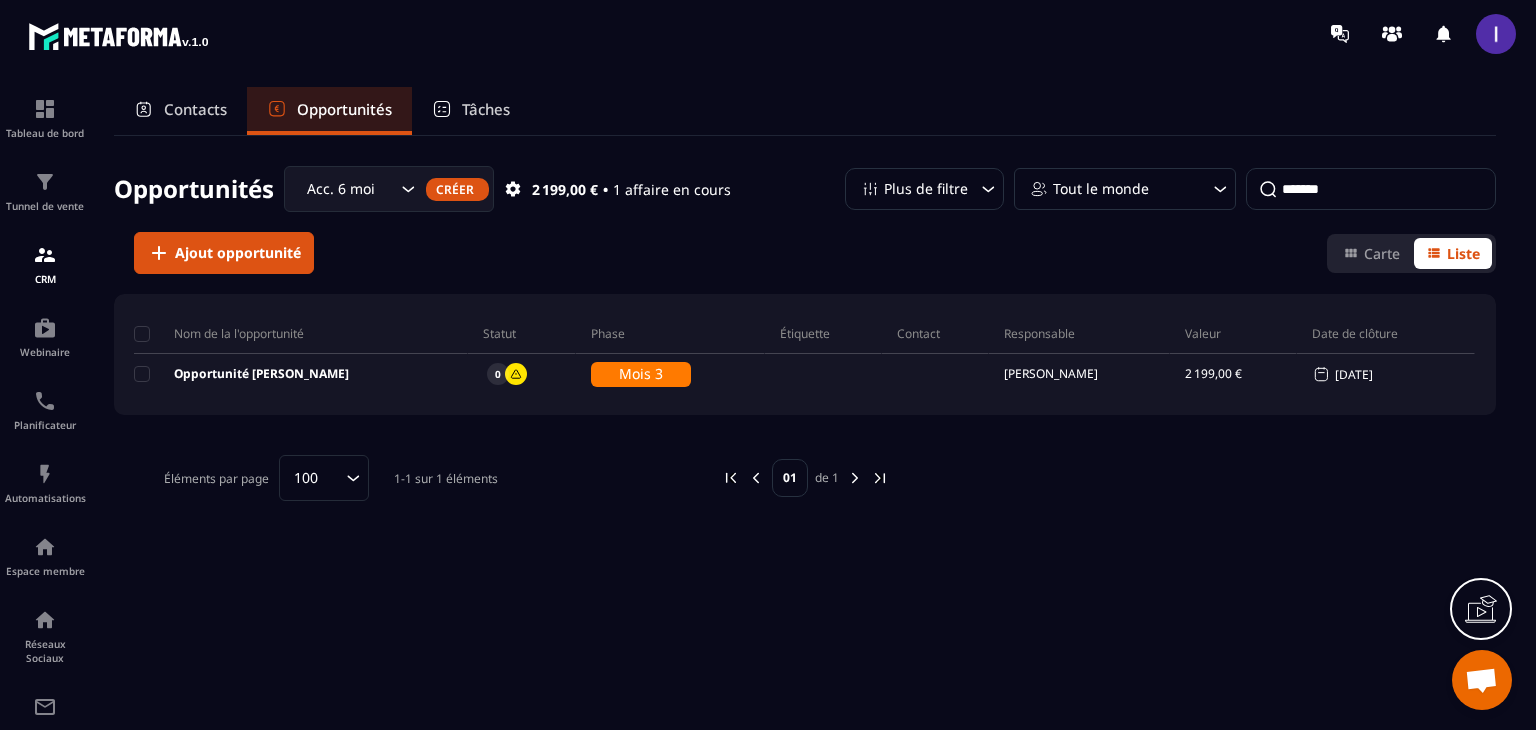 click on "Contacts" at bounding box center [195, 109] 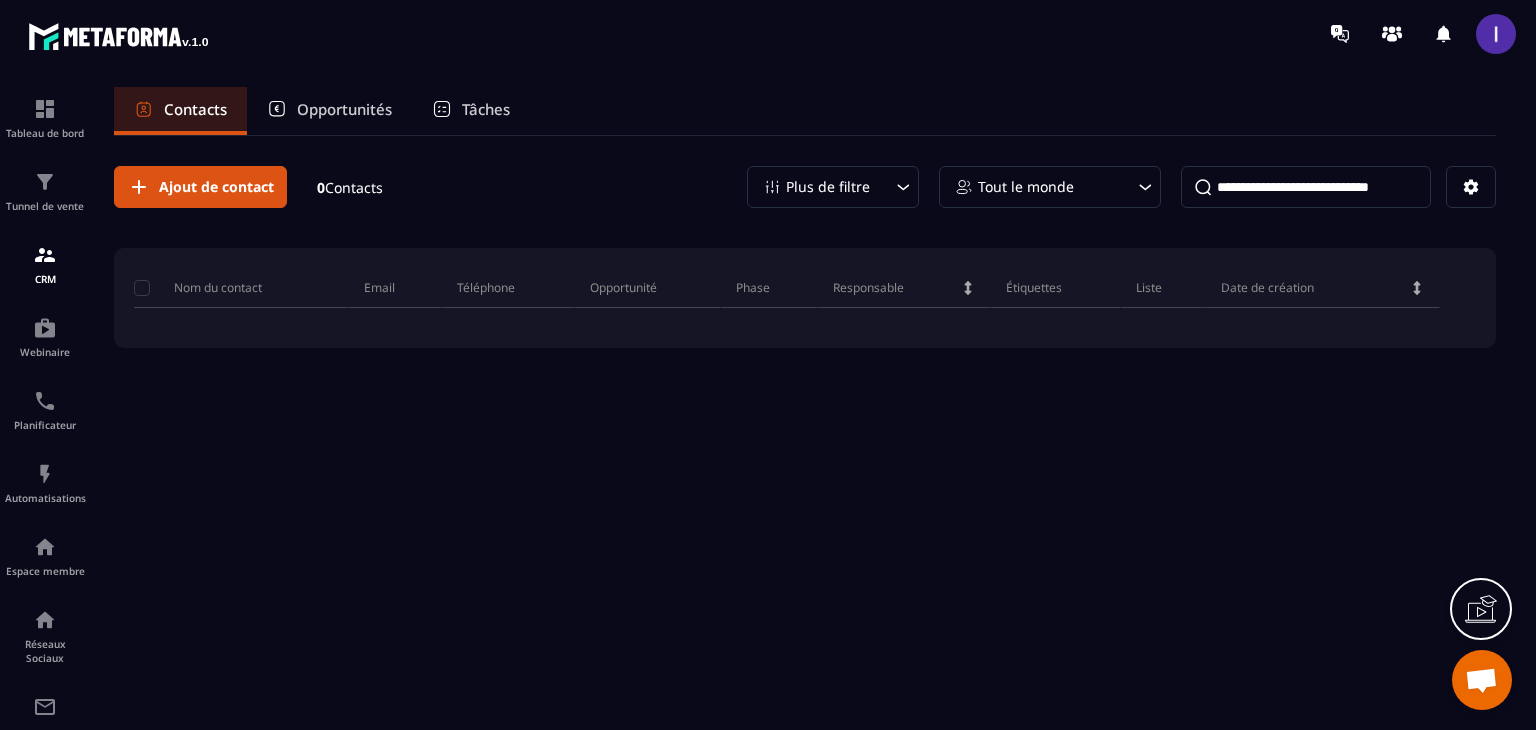 click at bounding box center (1306, 187) 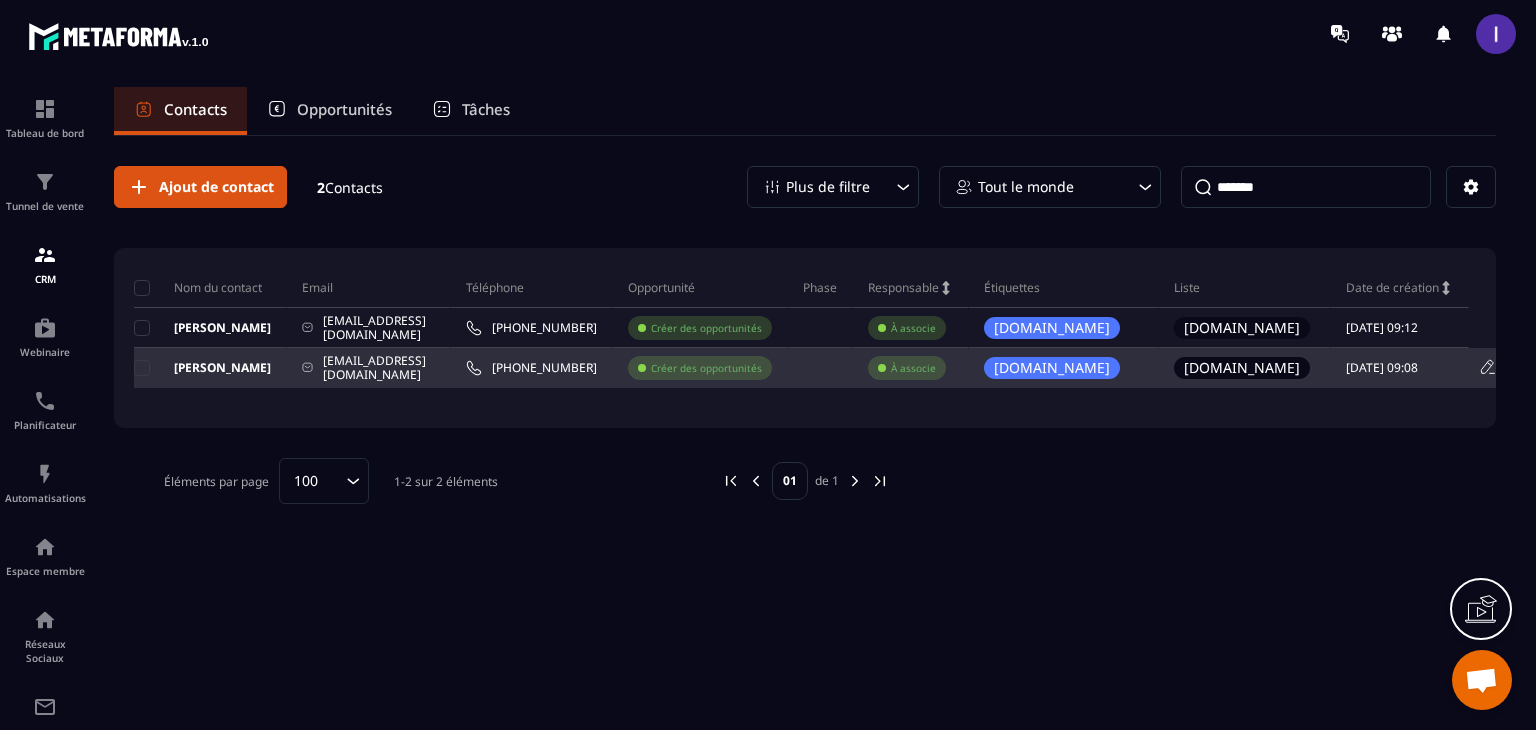 type on "*******" 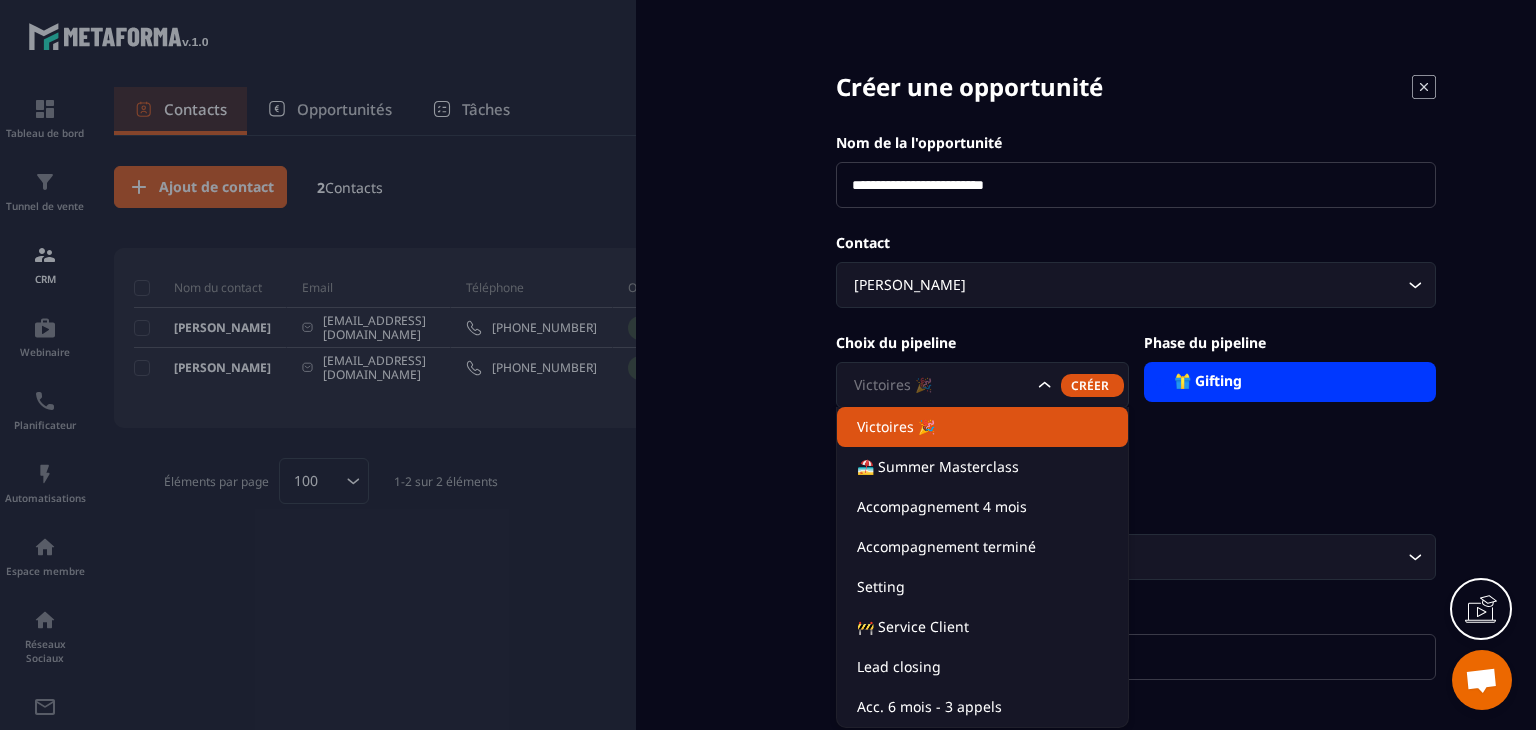 click 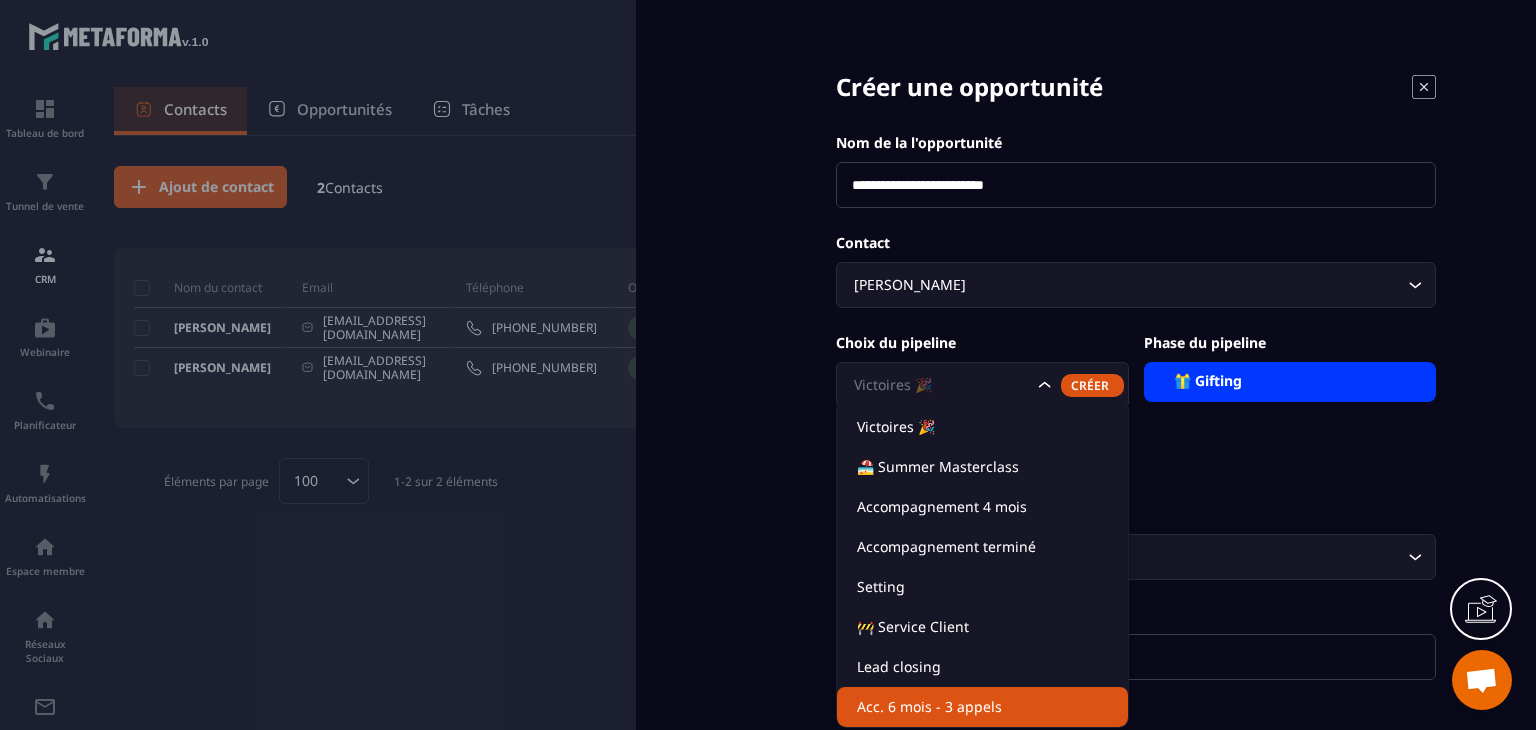 click on "Acc. 6 mois - 3 appels" 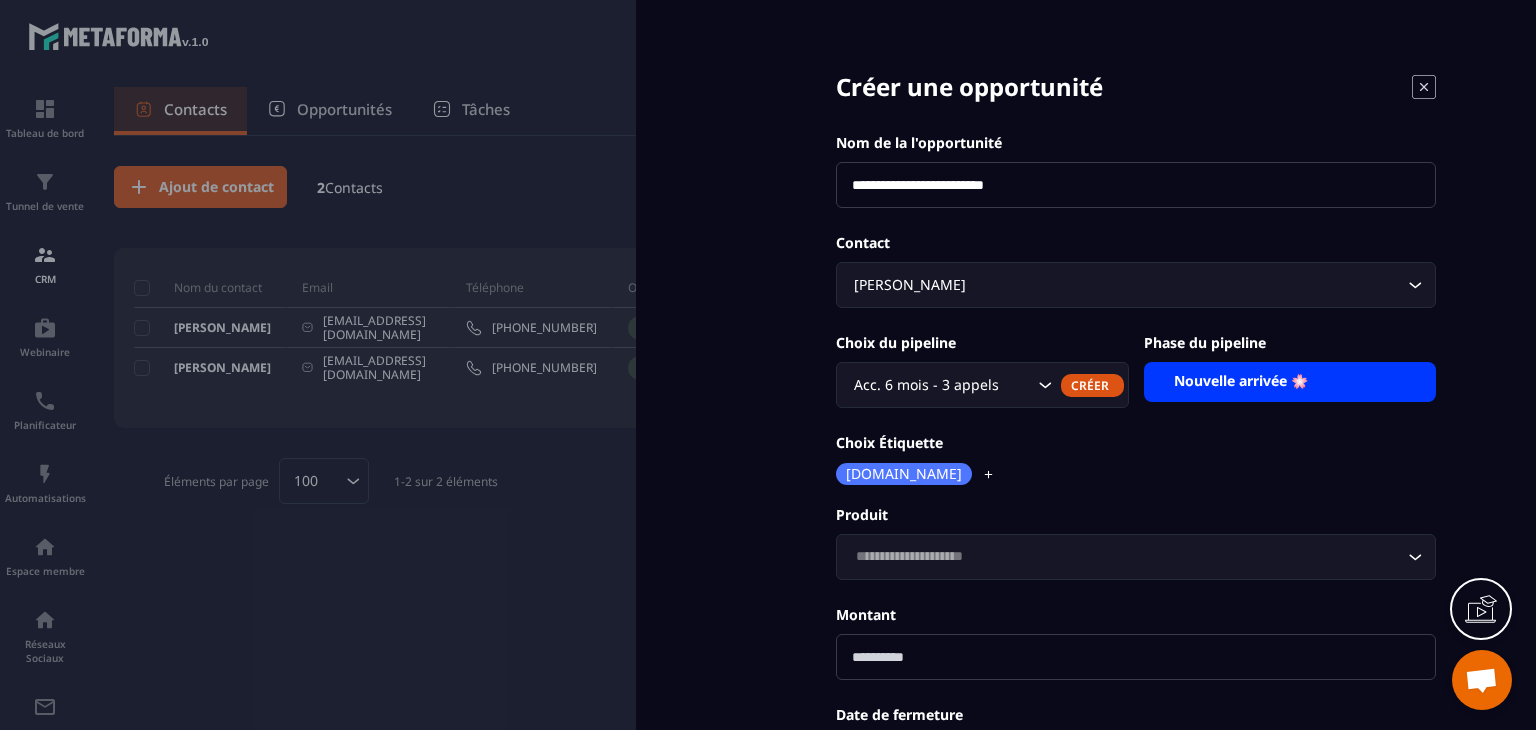 click on "Nouvelle arrivée 🌸" at bounding box center (1290, 382) 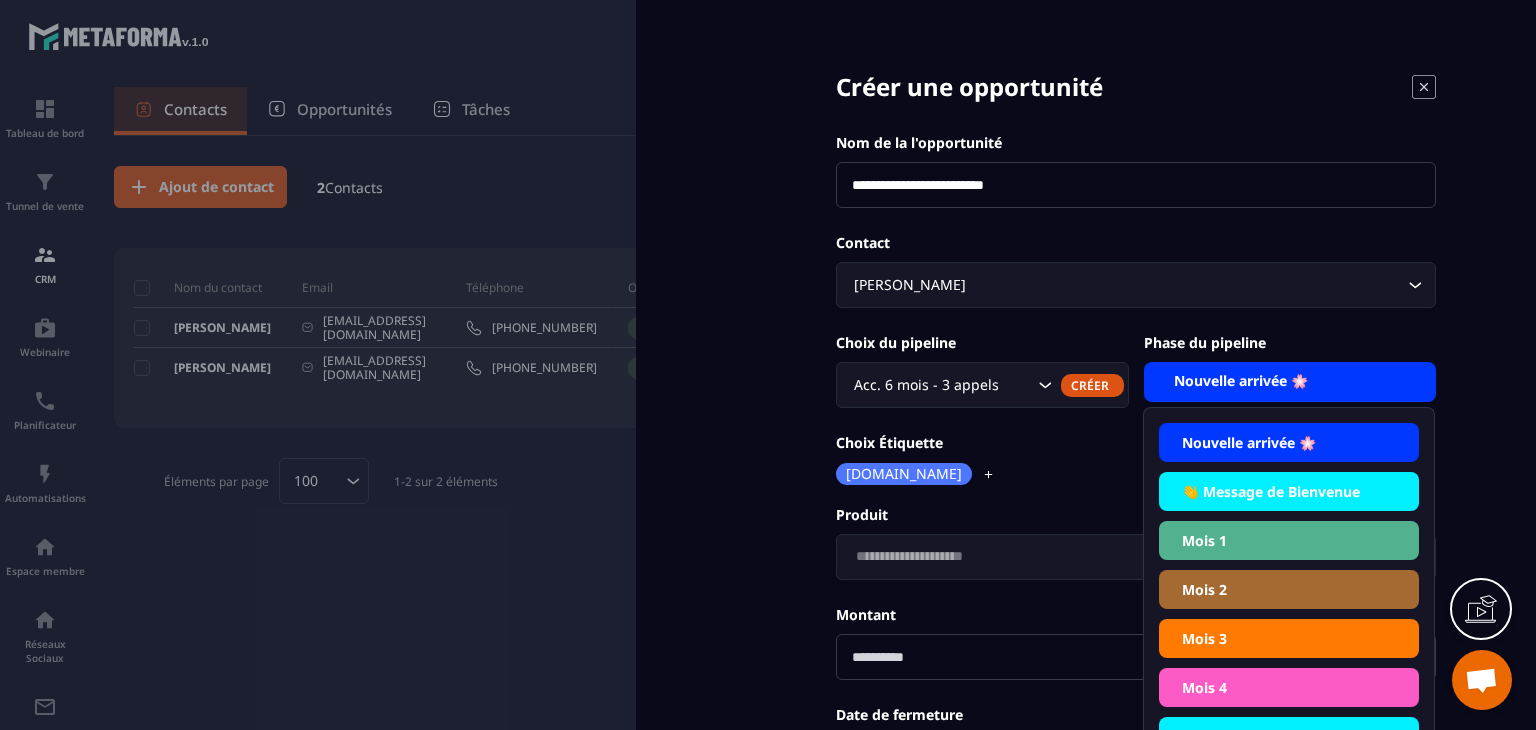 click on "Mois 3" 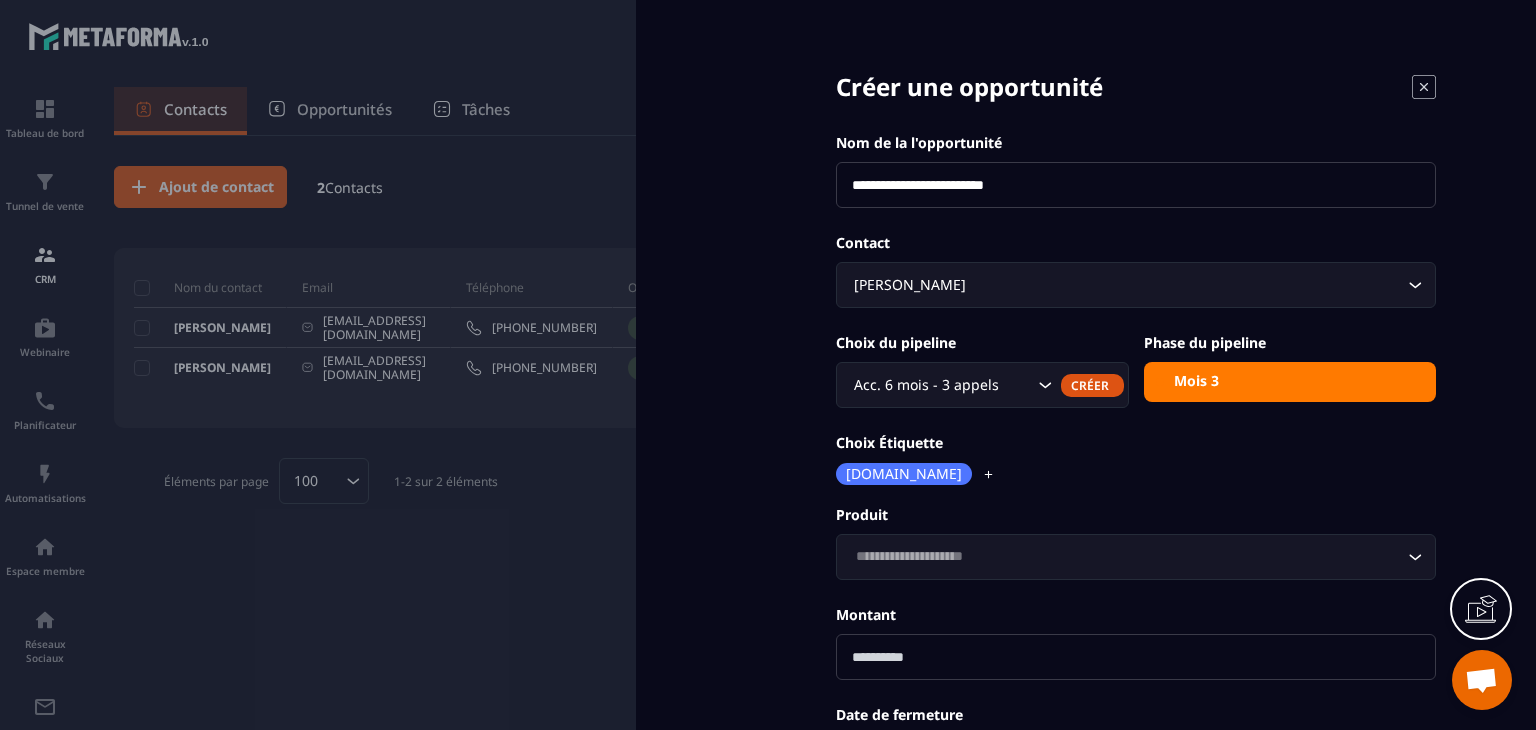 click 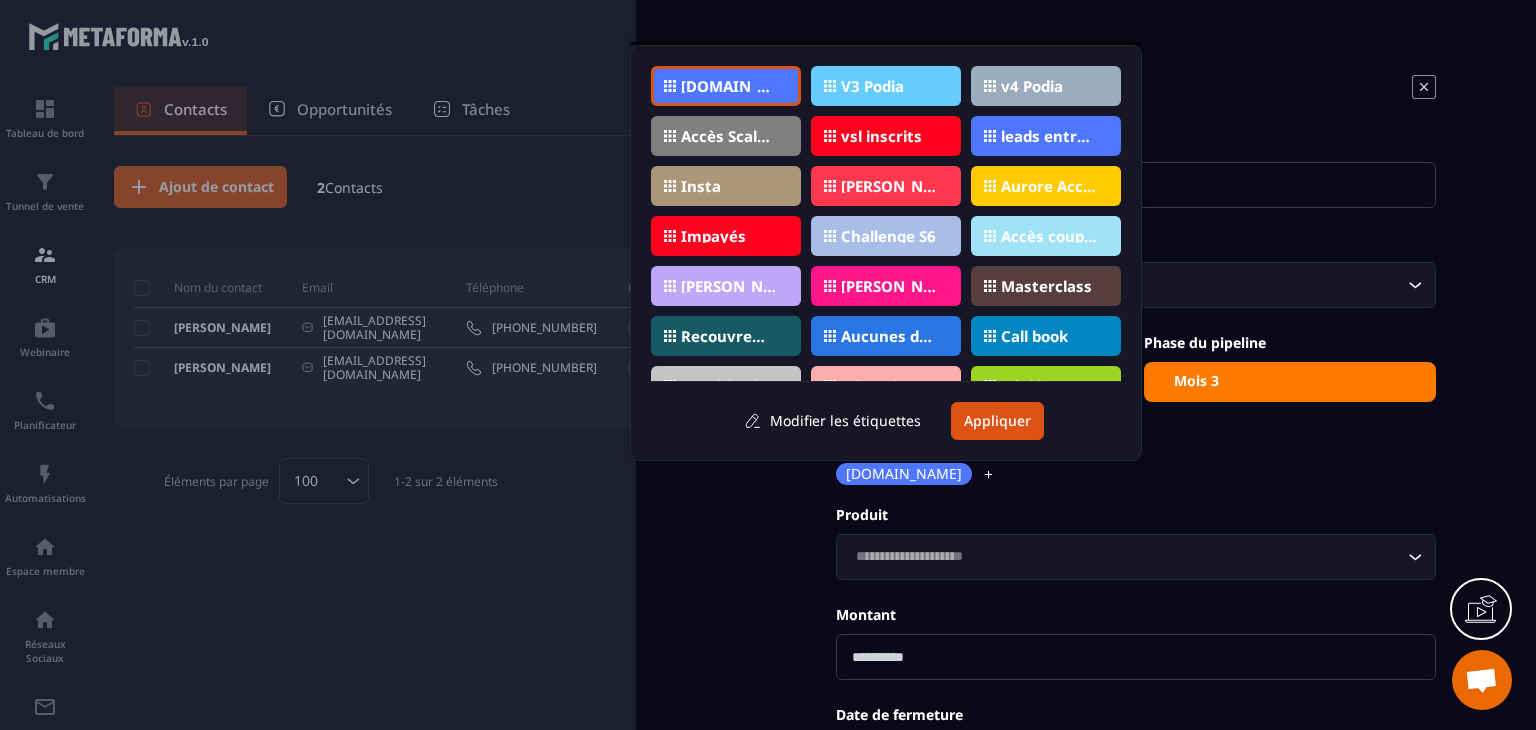 click on "v4 Podia" at bounding box center (1032, 86) 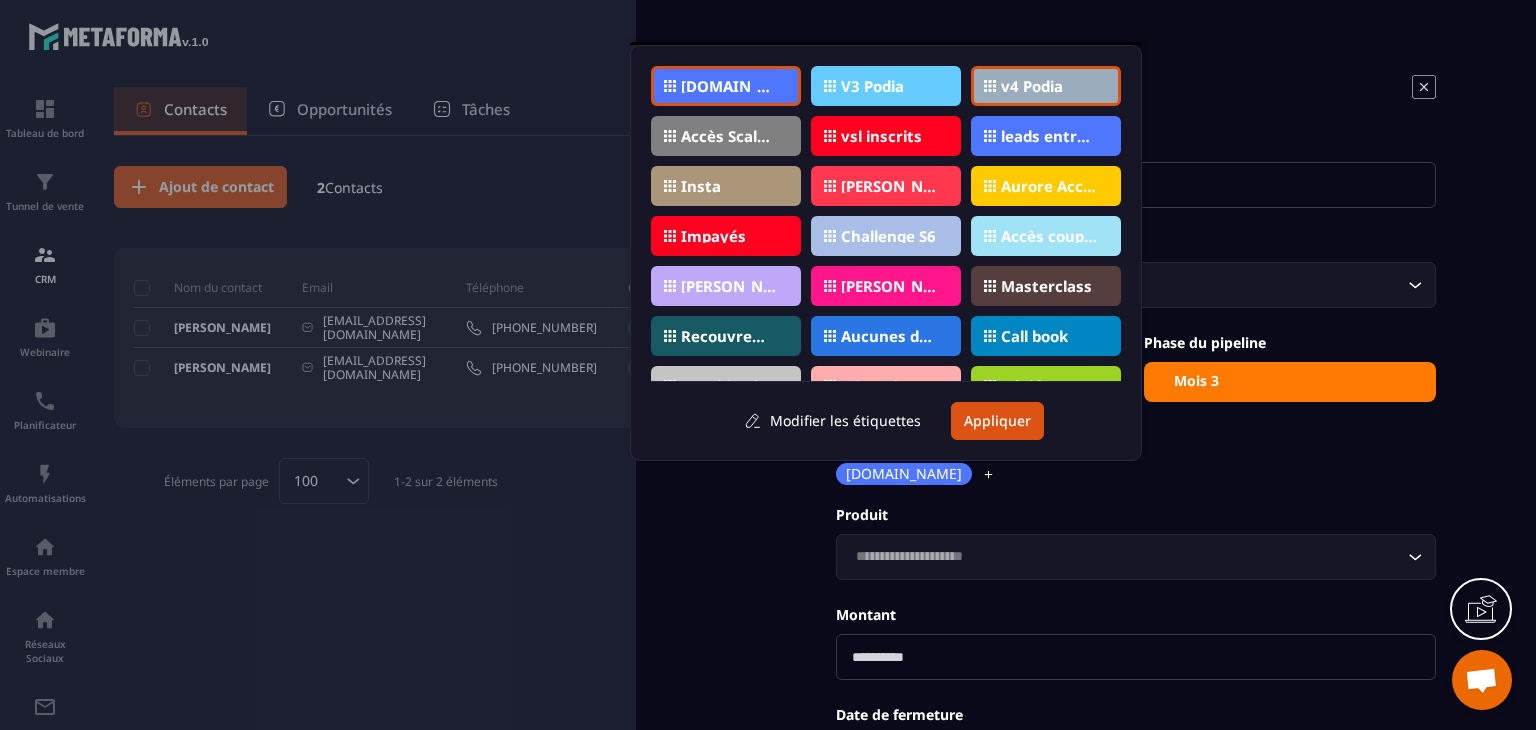 click on "Aurore Acc. 1:1 6m 3app." at bounding box center (1049, 186) 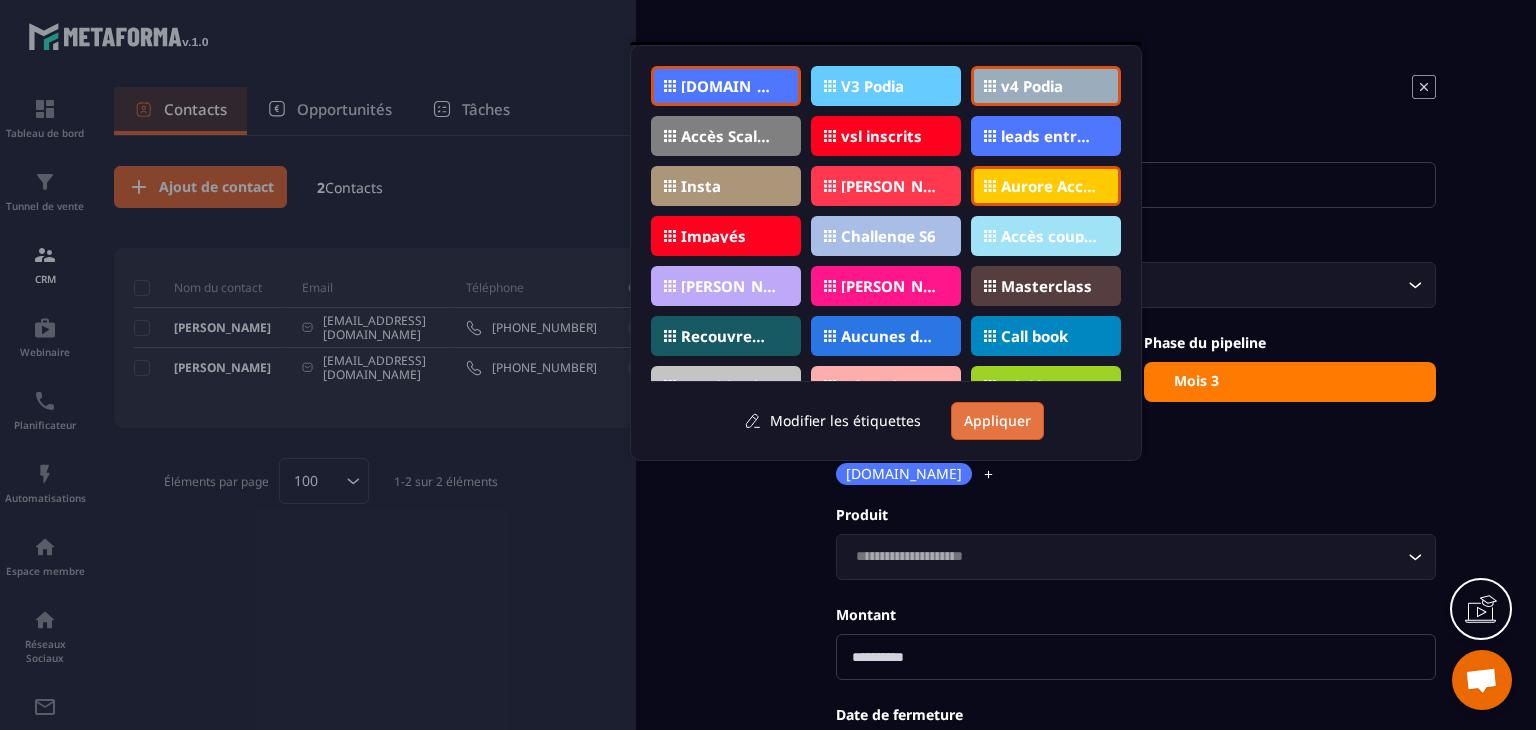 click on "Appliquer" at bounding box center [997, 421] 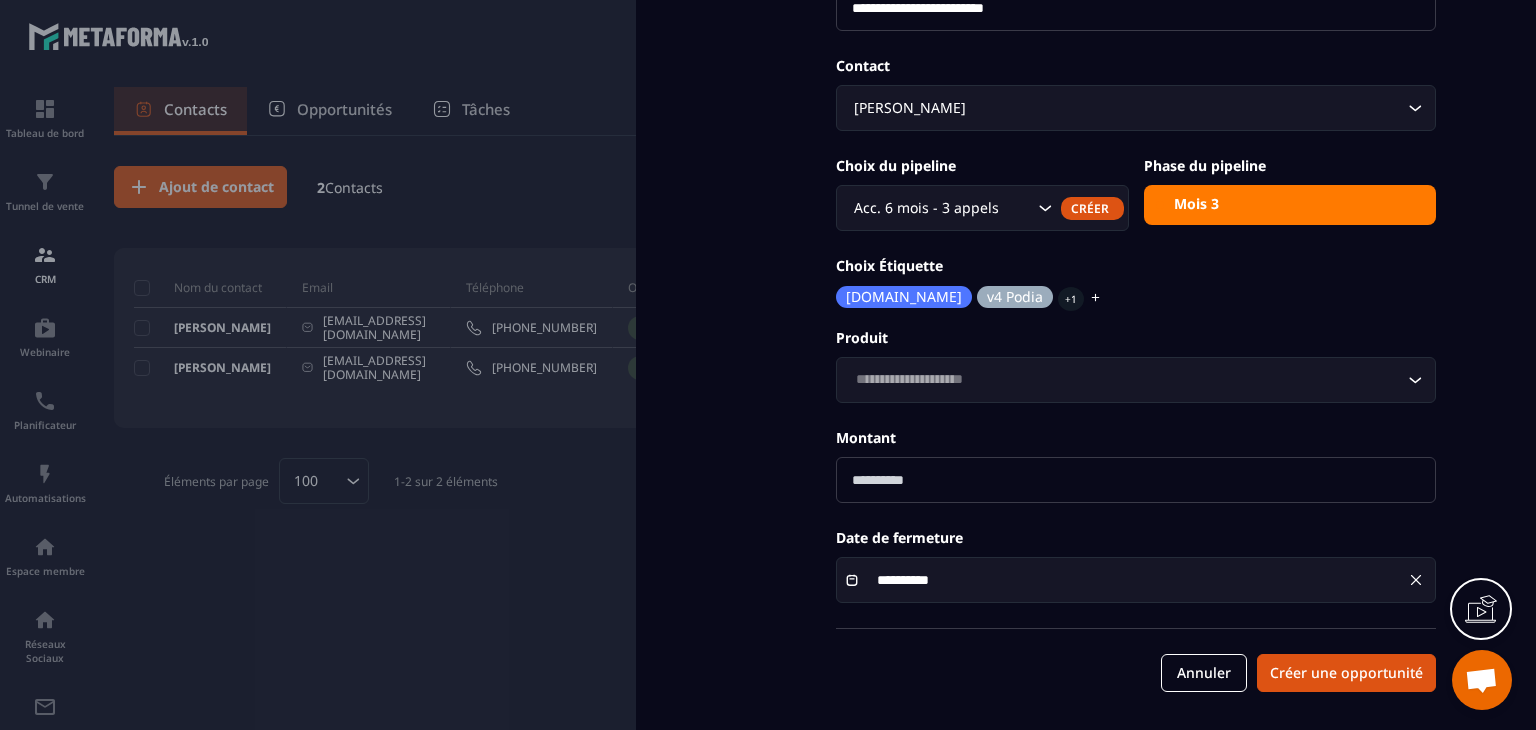 scroll, scrollTop: 178, scrollLeft: 0, axis: vertical 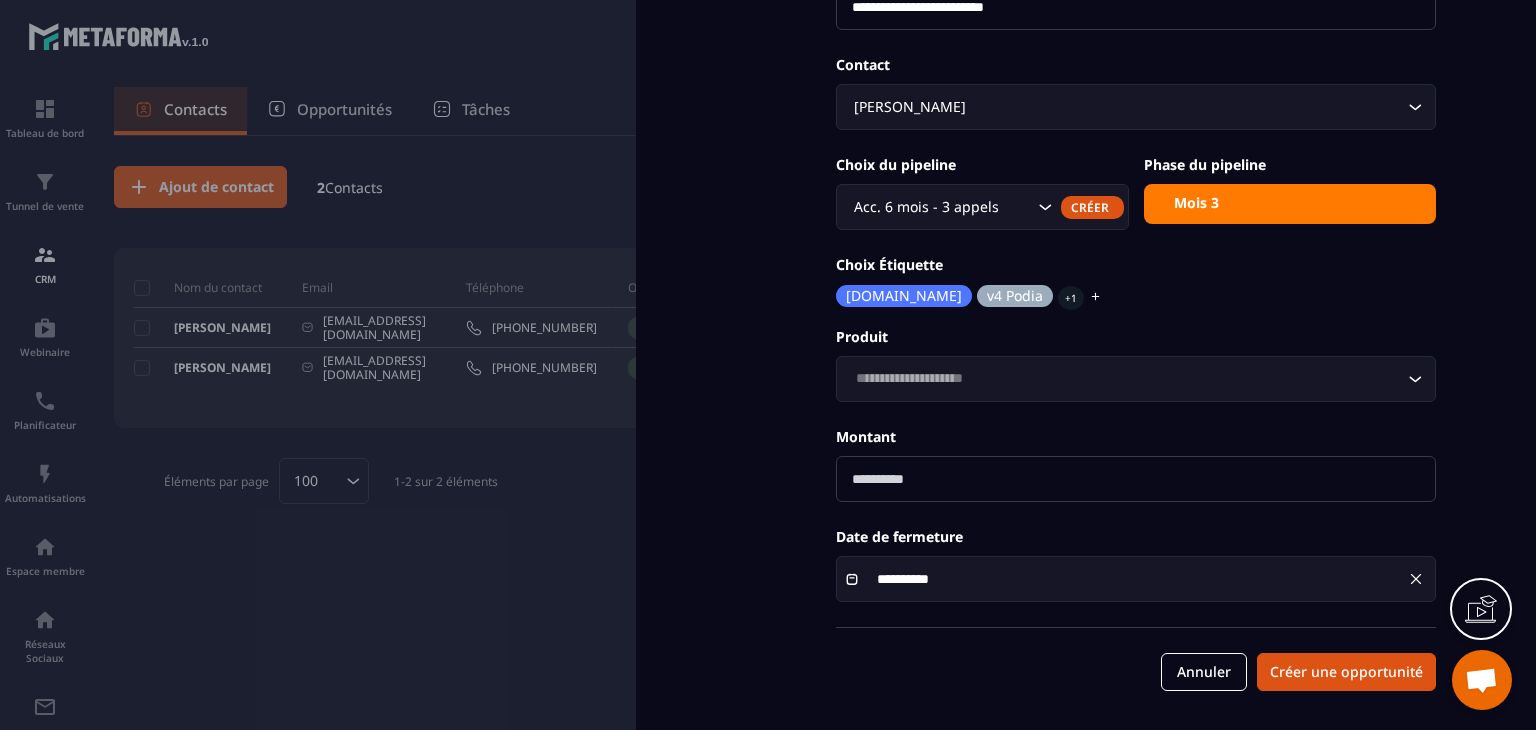 click on "**********" 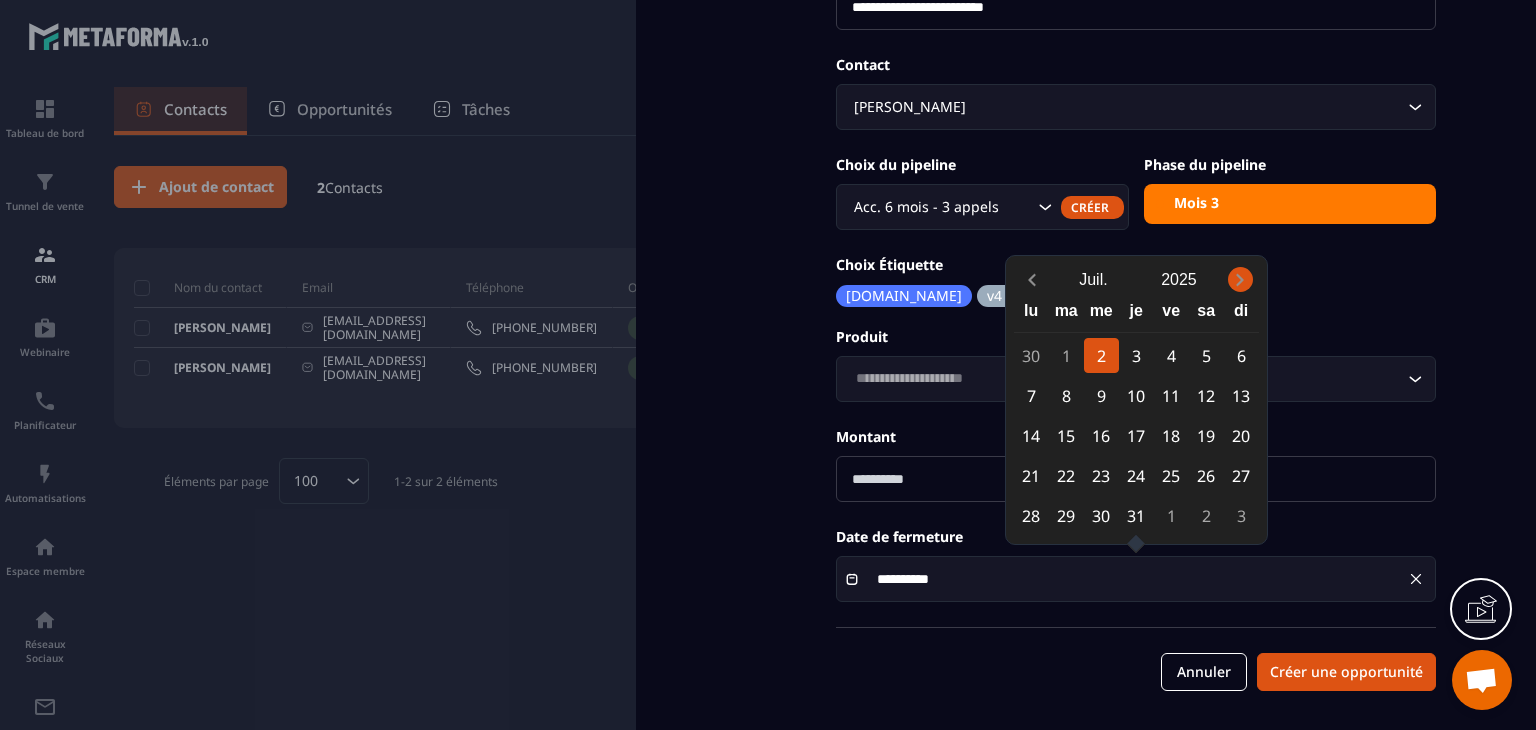 click 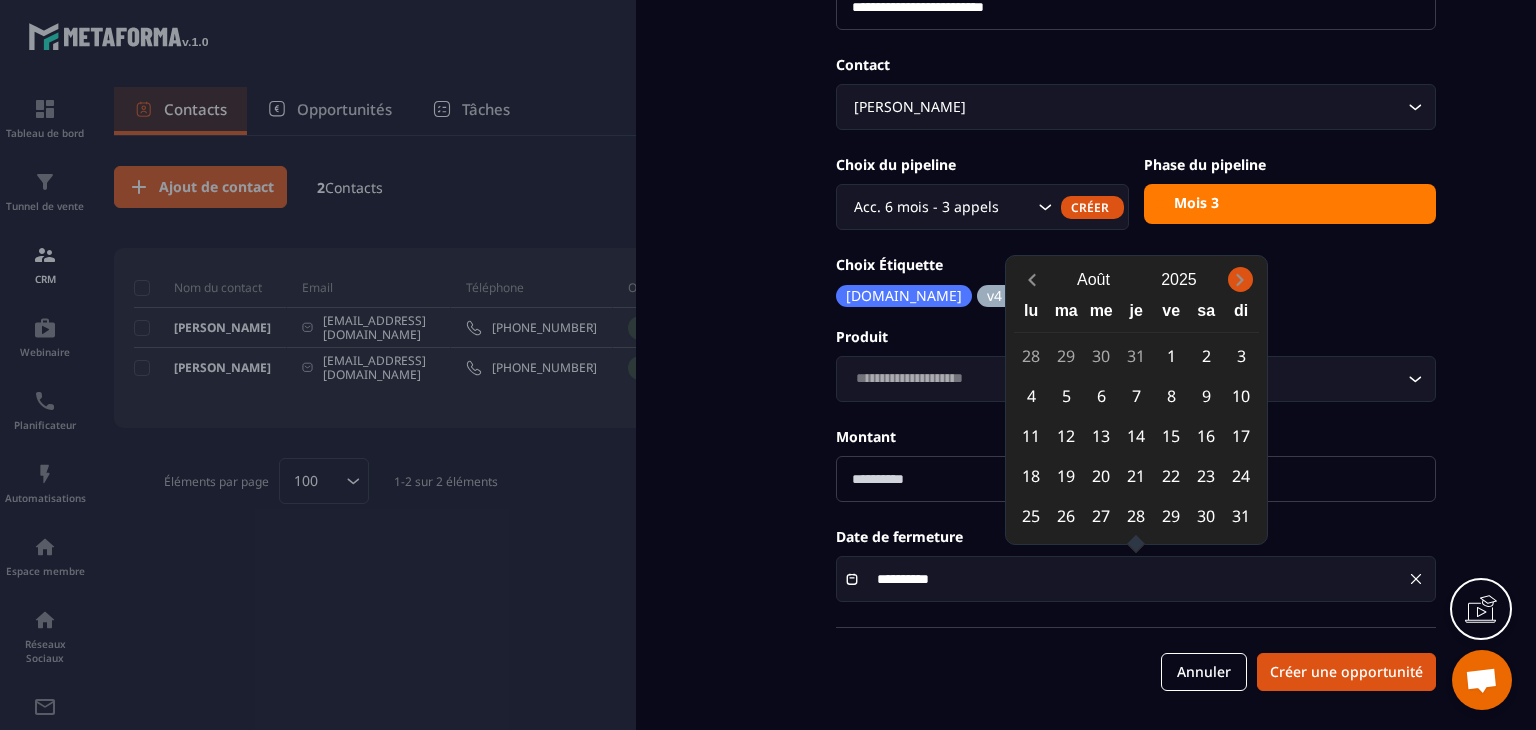 click 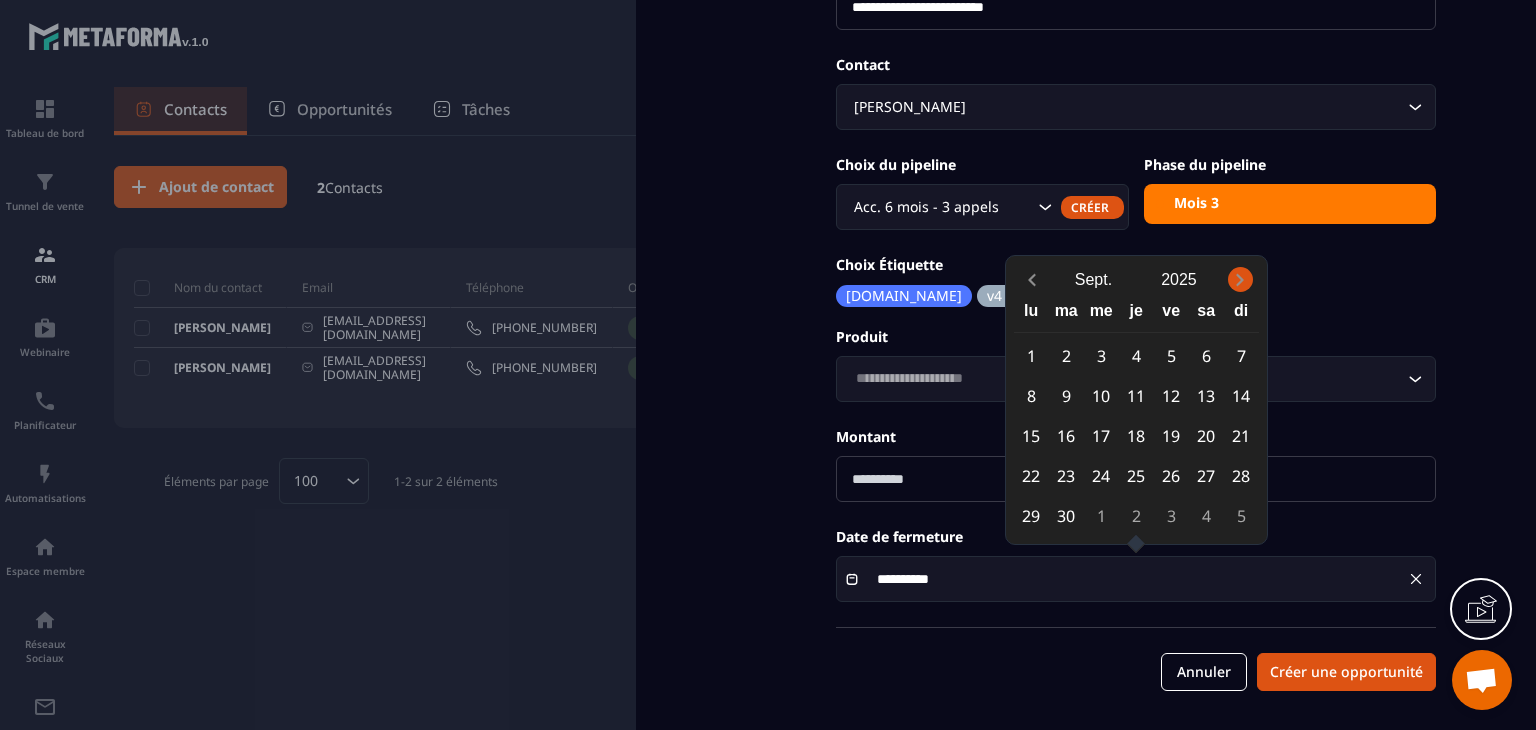 click 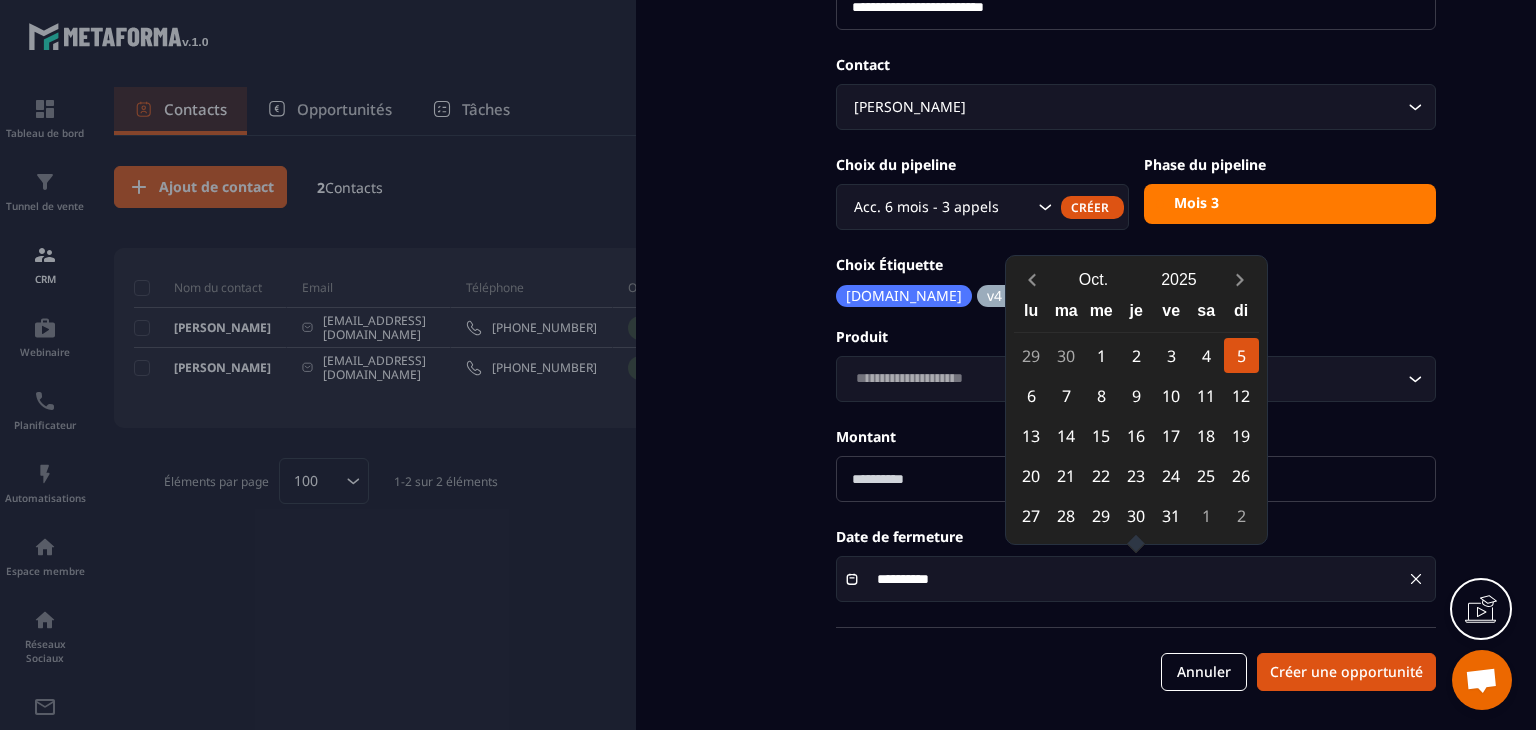 click on "5" at bounding box center (1241, 355) 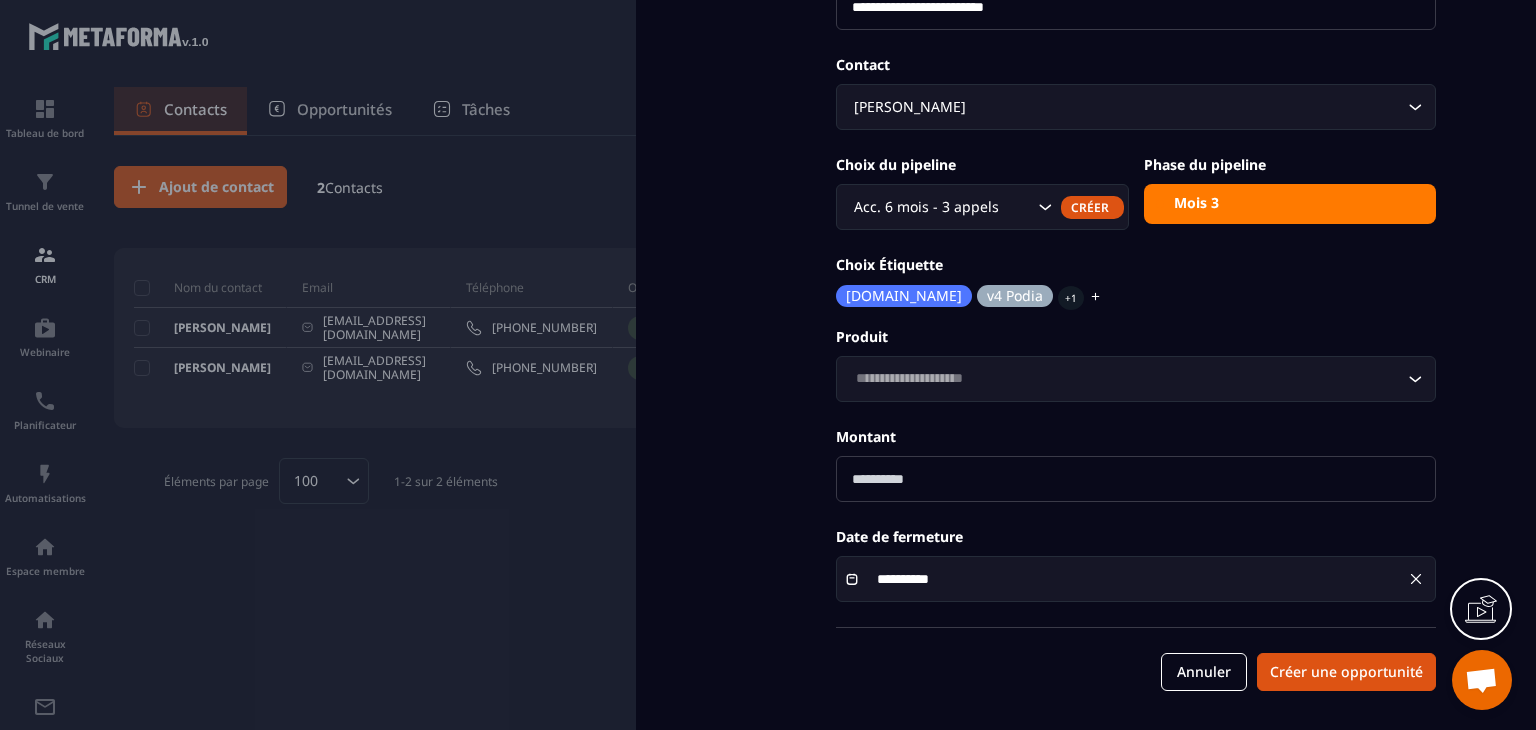 click at bounding box center (1136, 479) 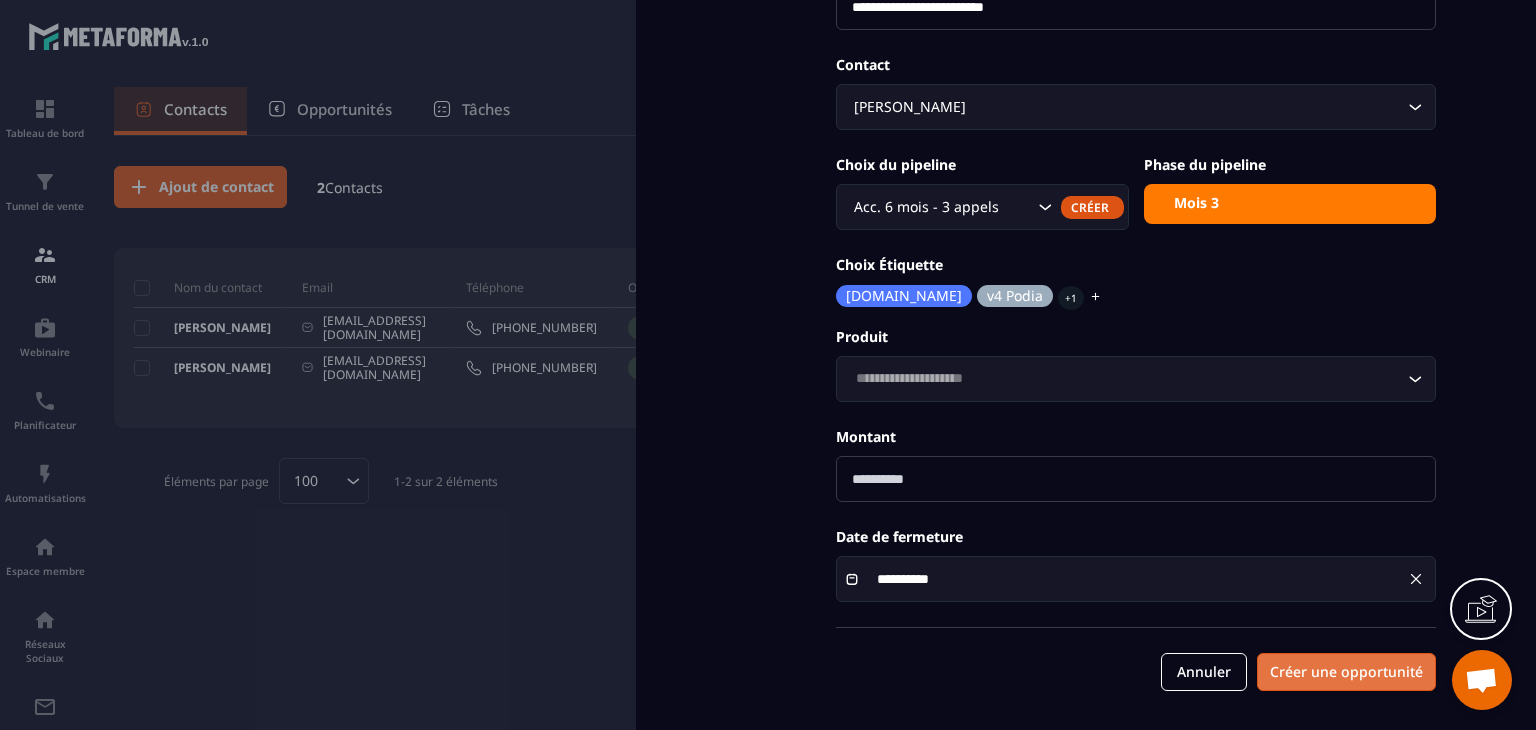 type on "****" 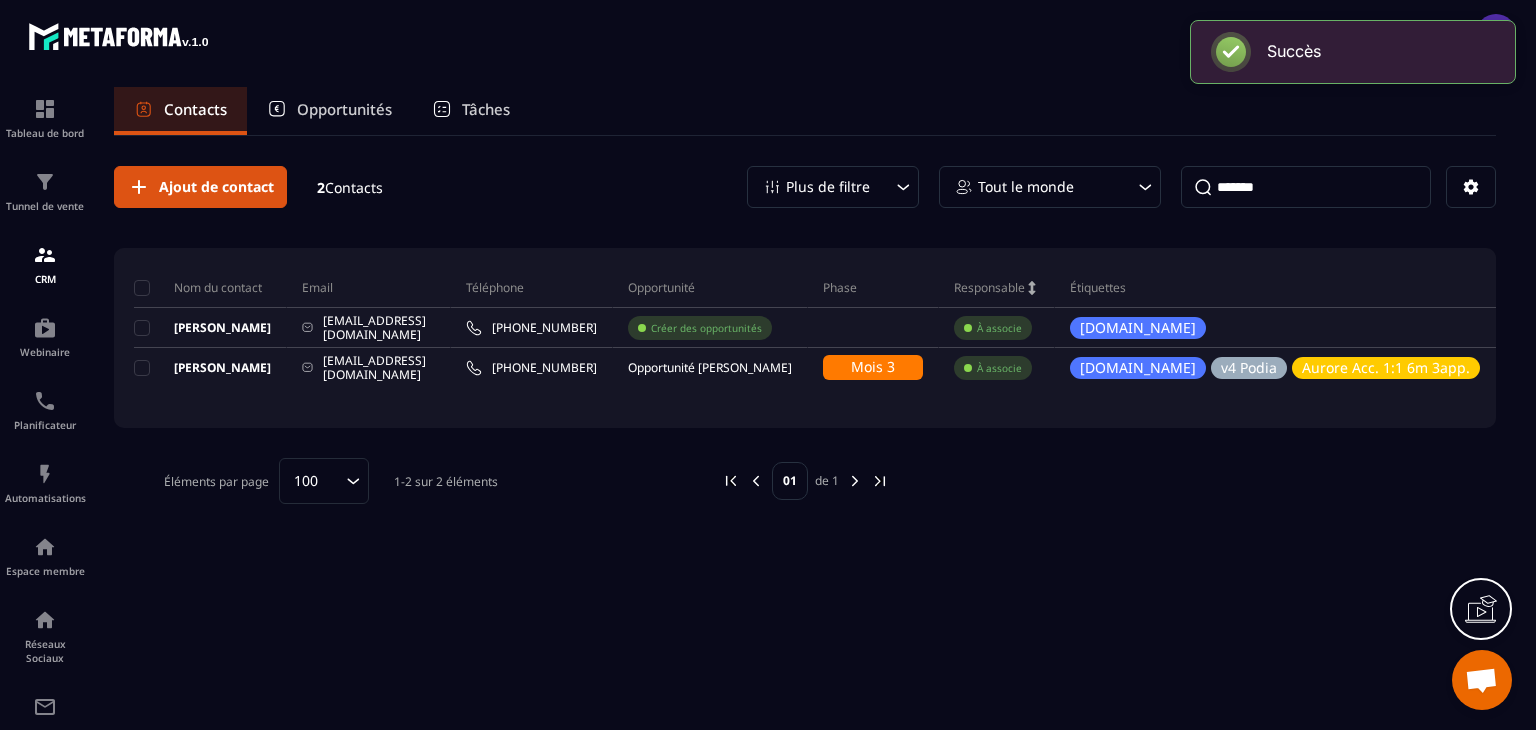 click on "Opportunités" at bounding box center (344, 109) 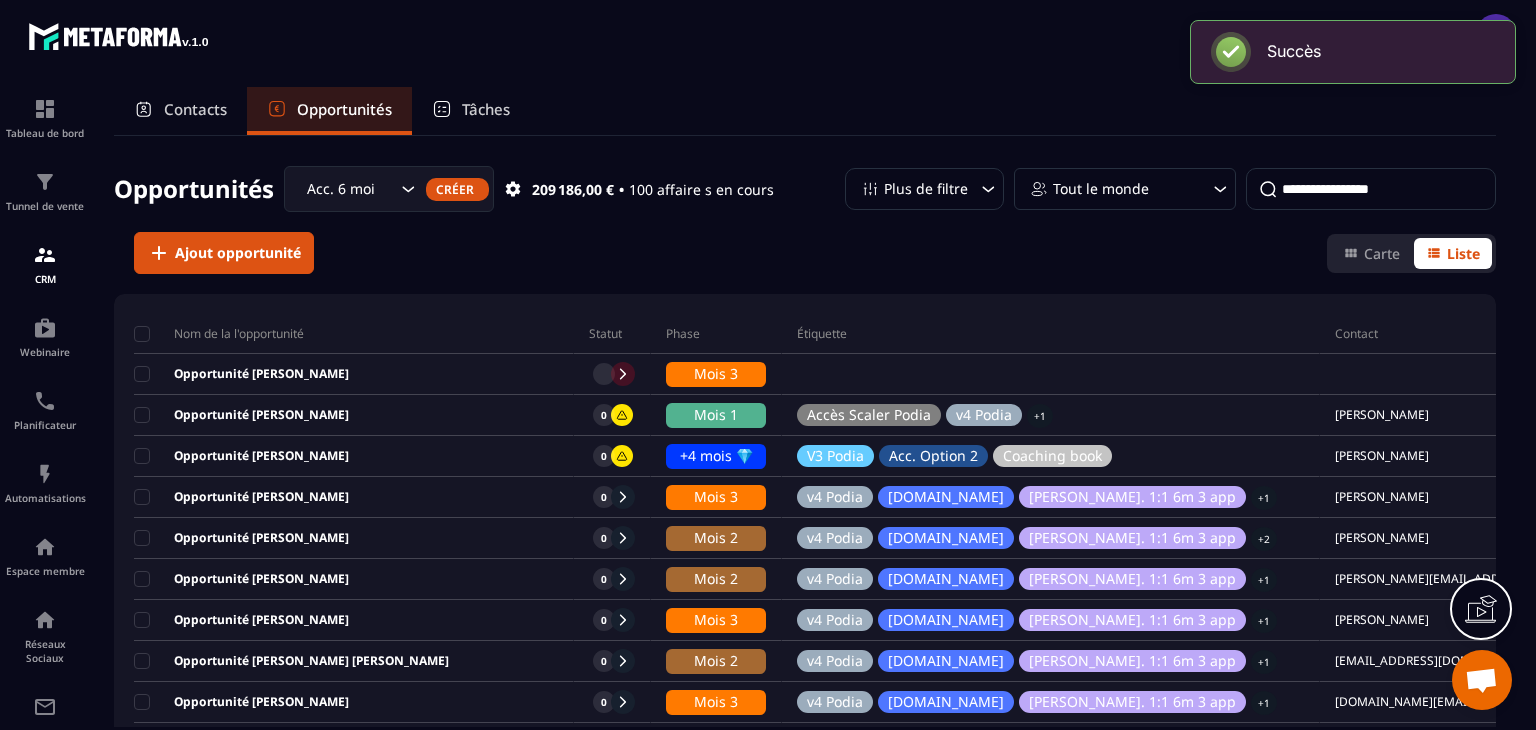 click at bounding box center (1371, 189) 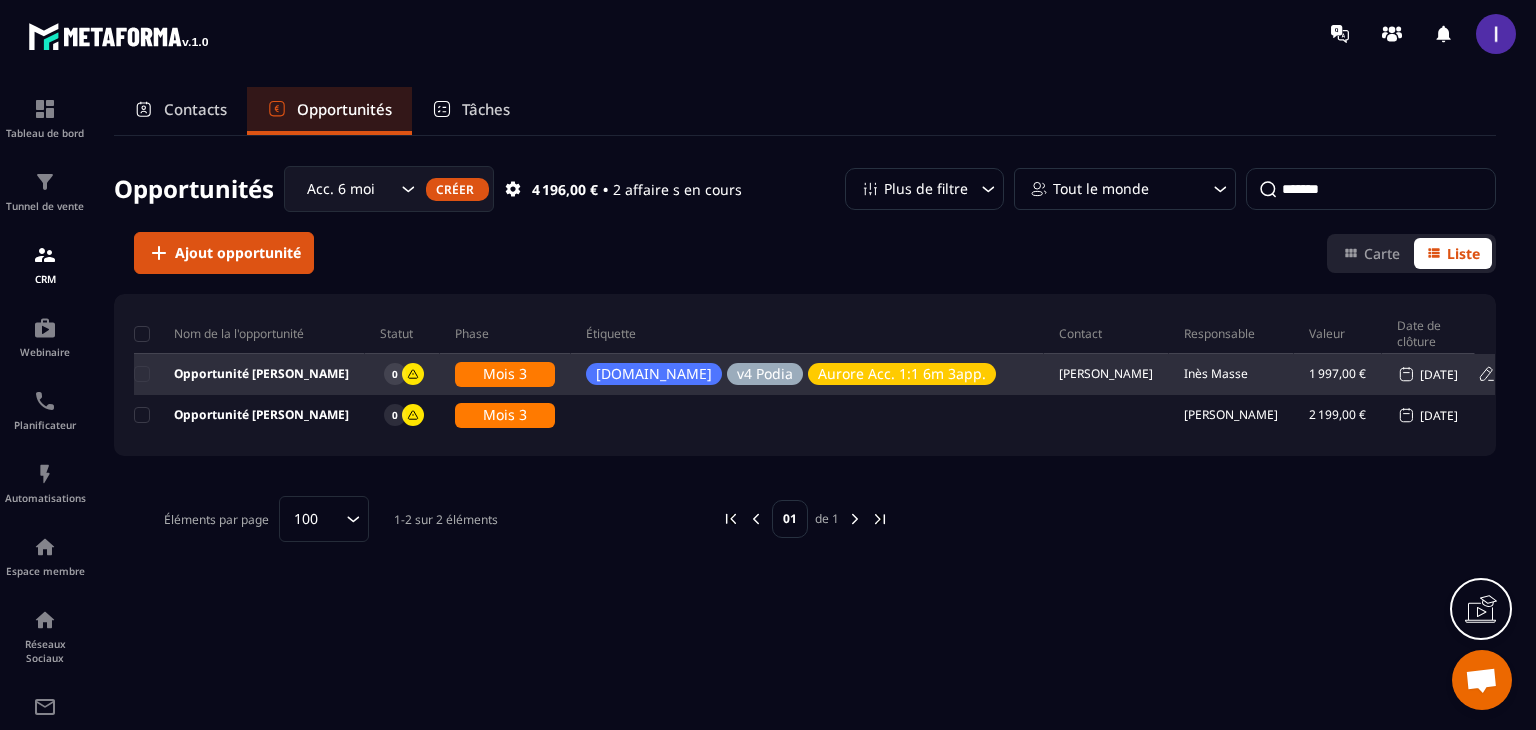 type on "*******" 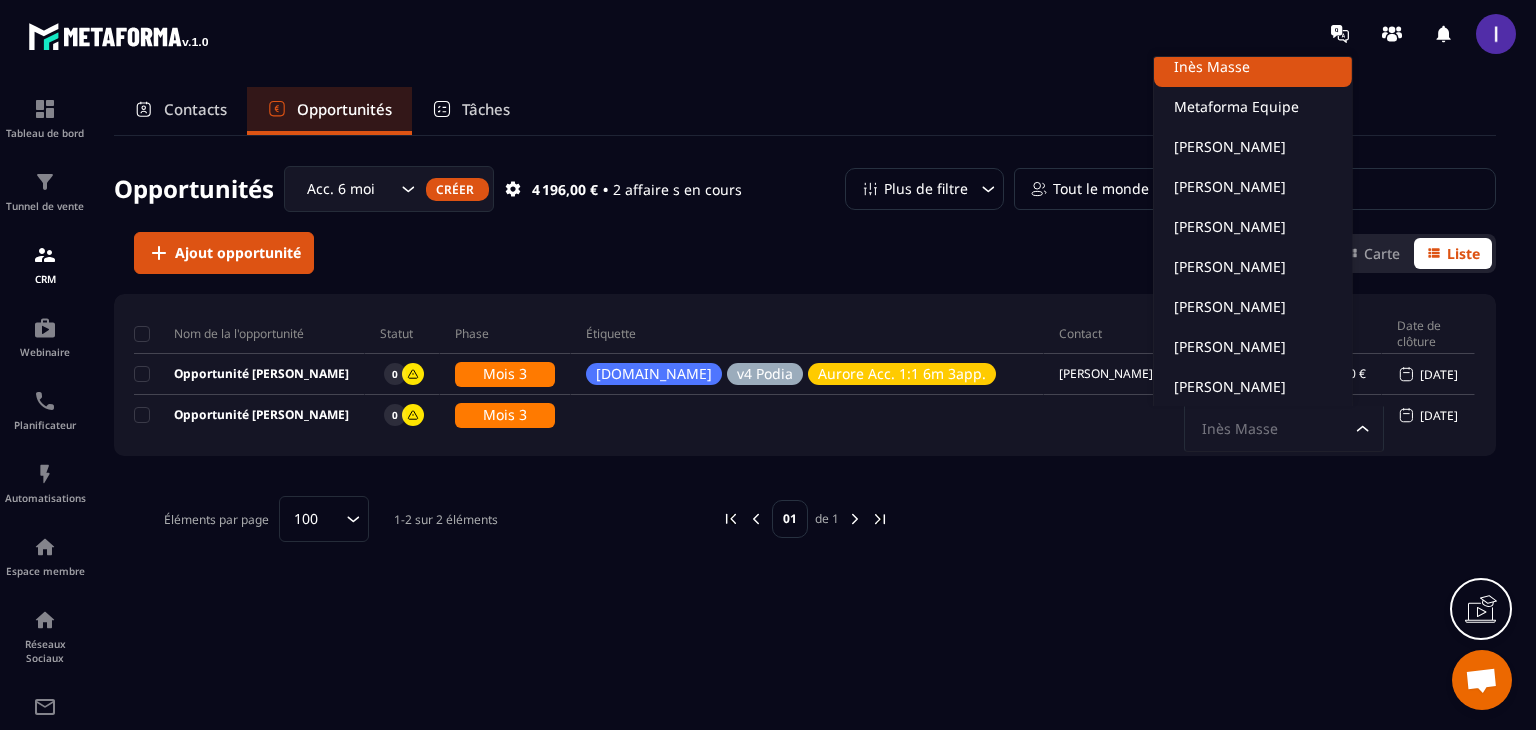 scroll, scrollTop: 4, scrollLeft: 0, axis: vertical 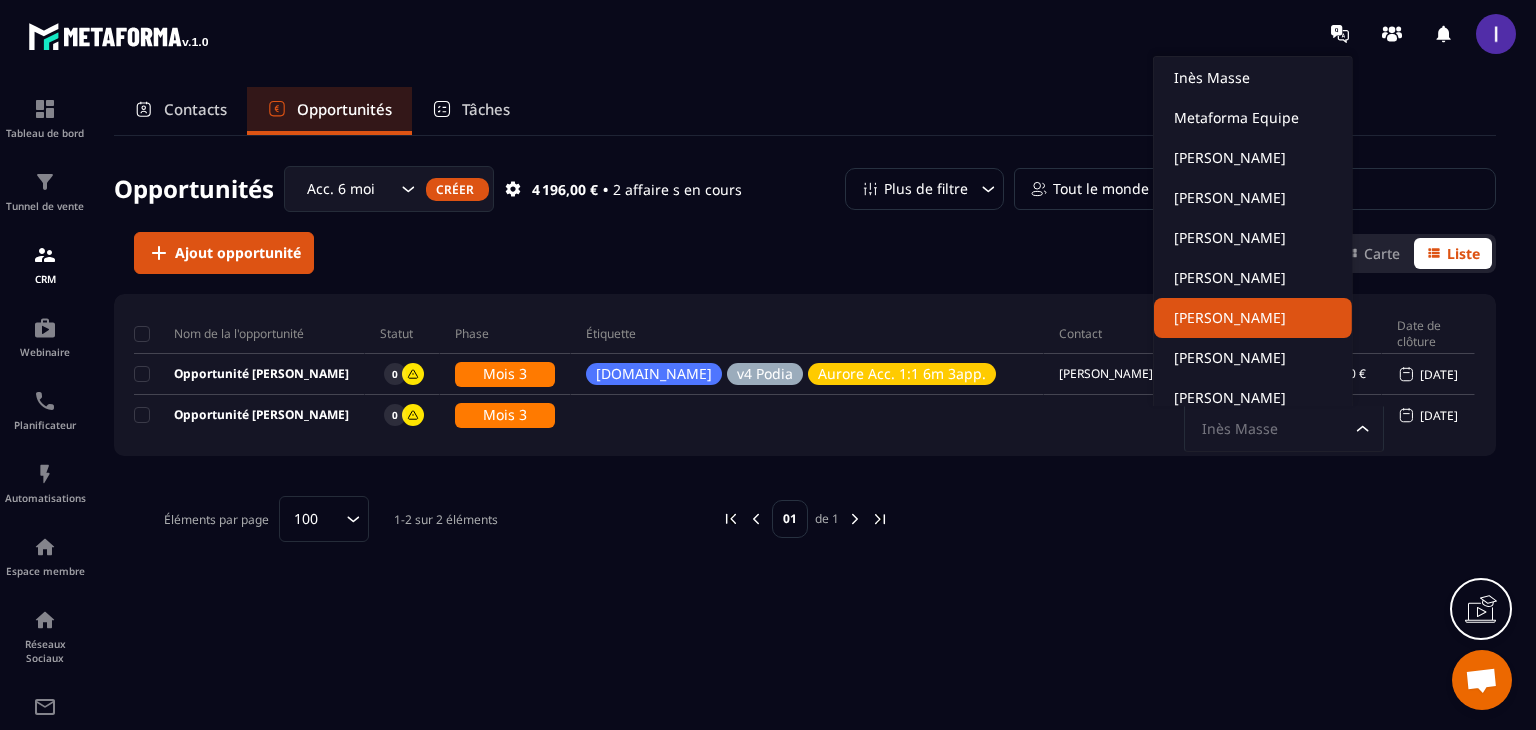 click on "[PERSON_NAME]" 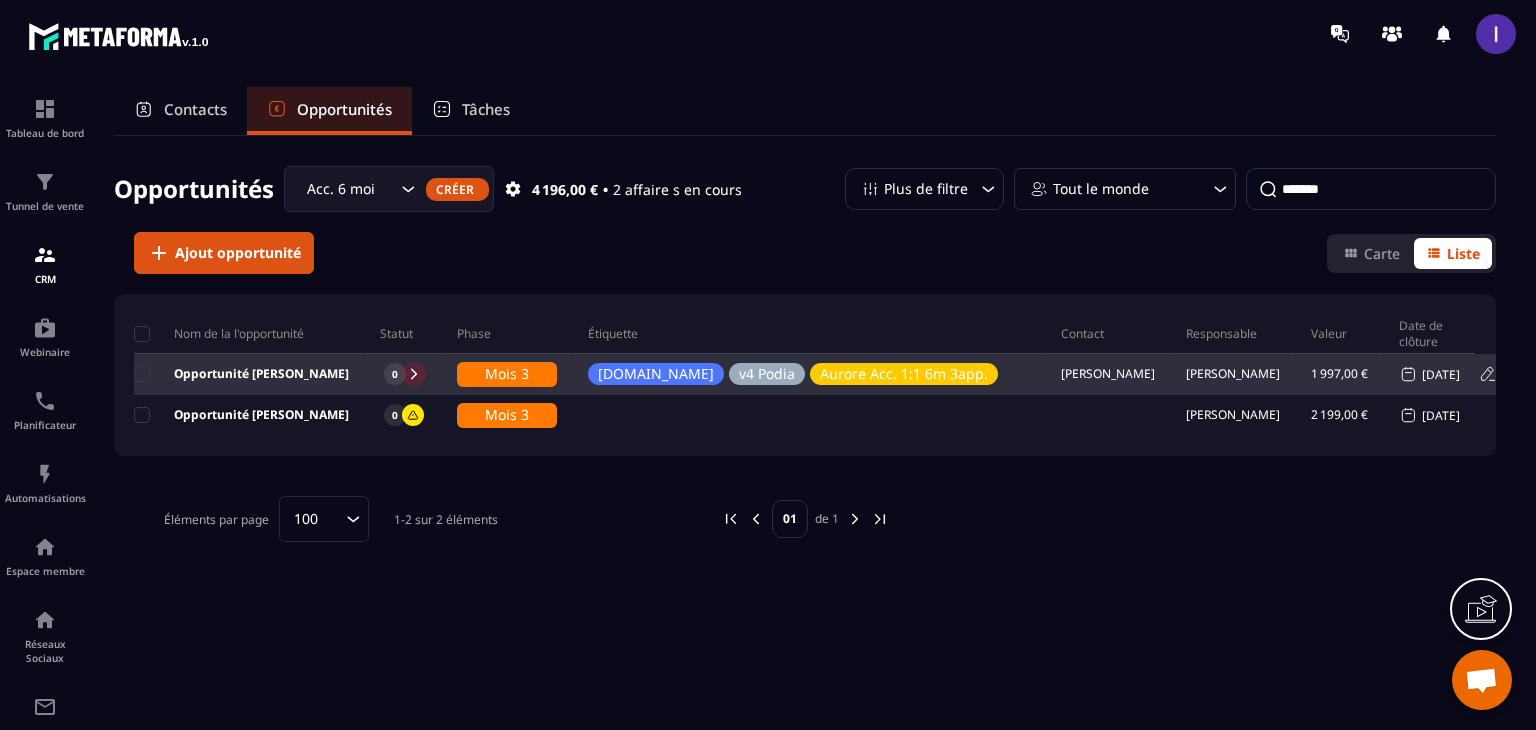 click on "1 997,00 €" at bounding box center (1339, 374) 